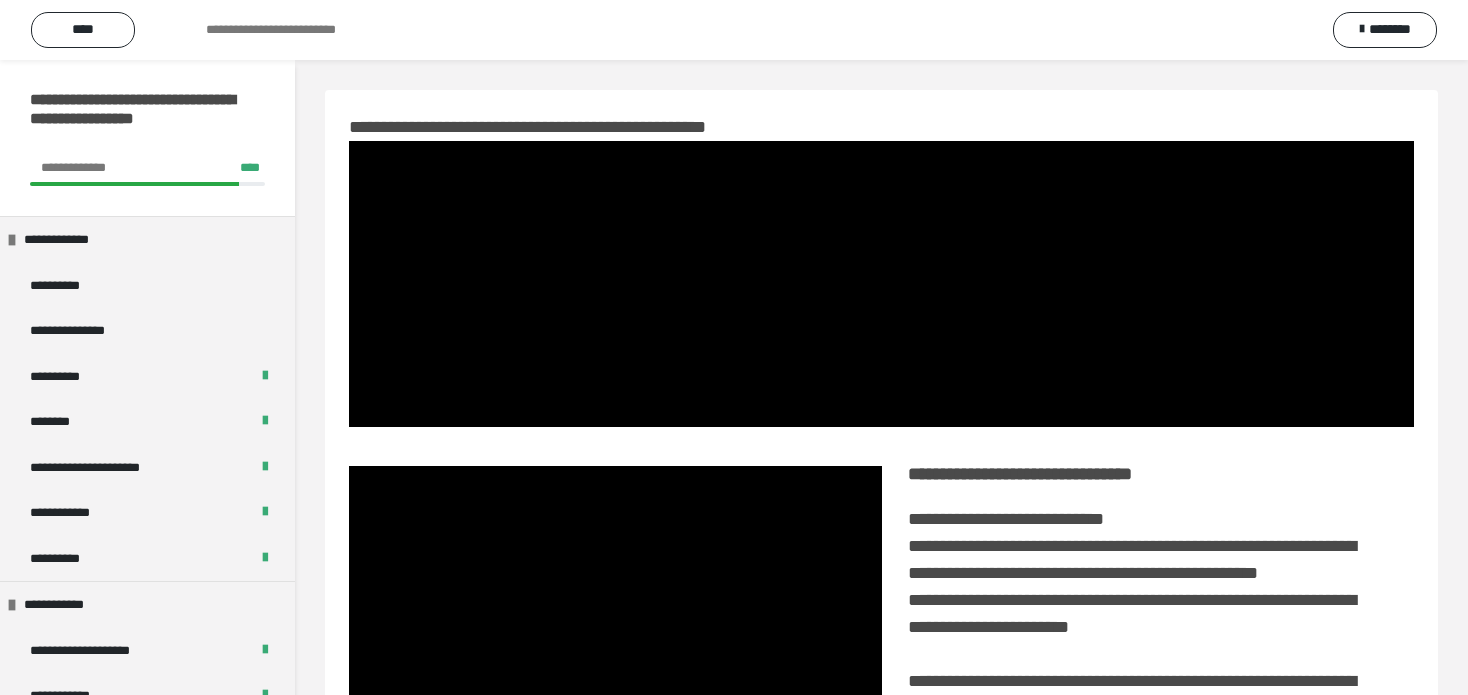 scroll, scrollTop: 0, scrollLeft: 0, axis: both 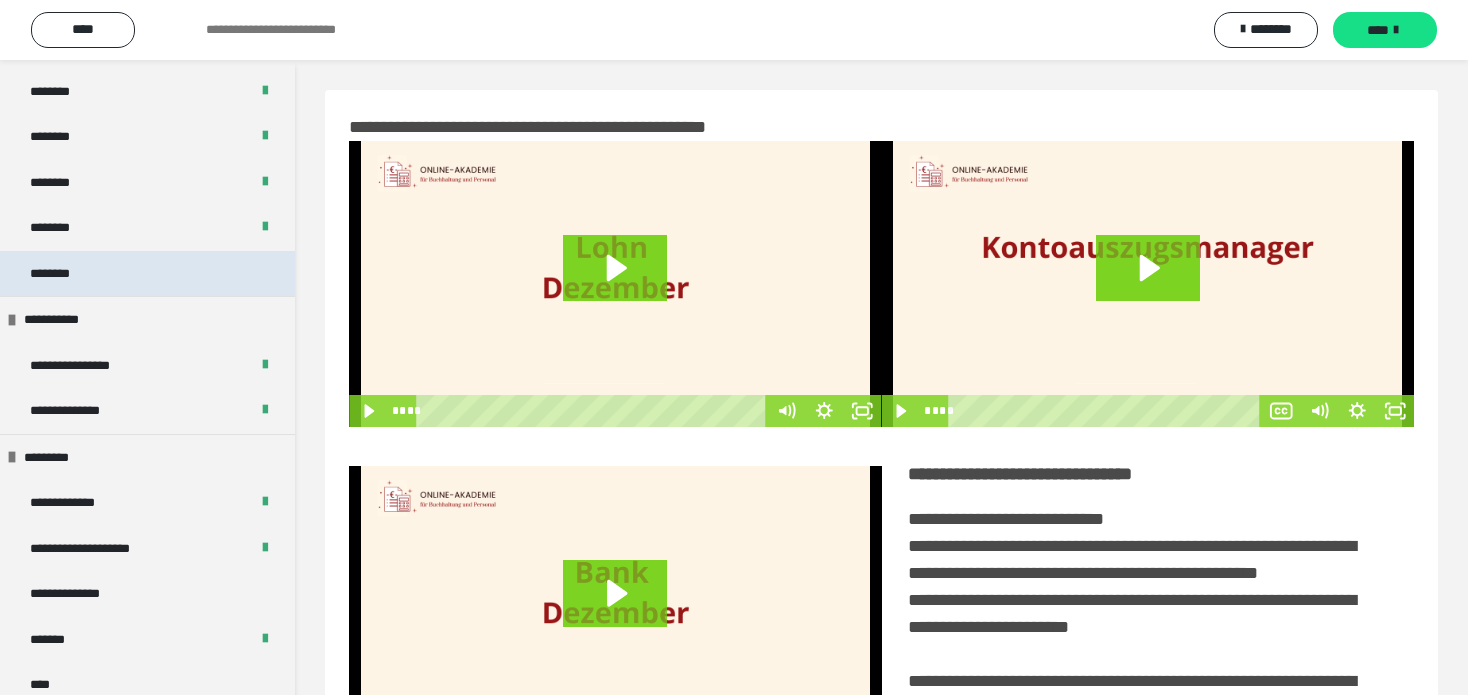 click on "********" at bounding box center (147, 274) 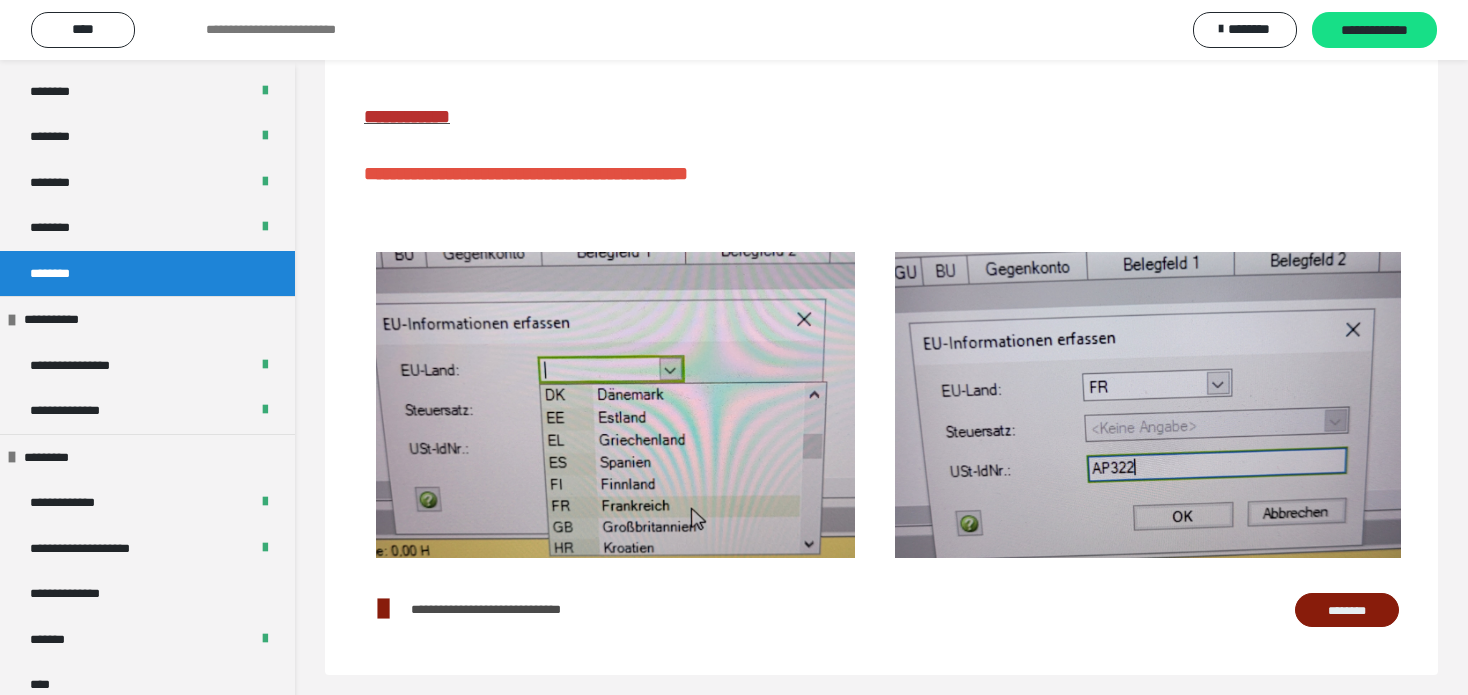 scroll, scrollTop: 330, scrollLeft: 0, axis: vertical 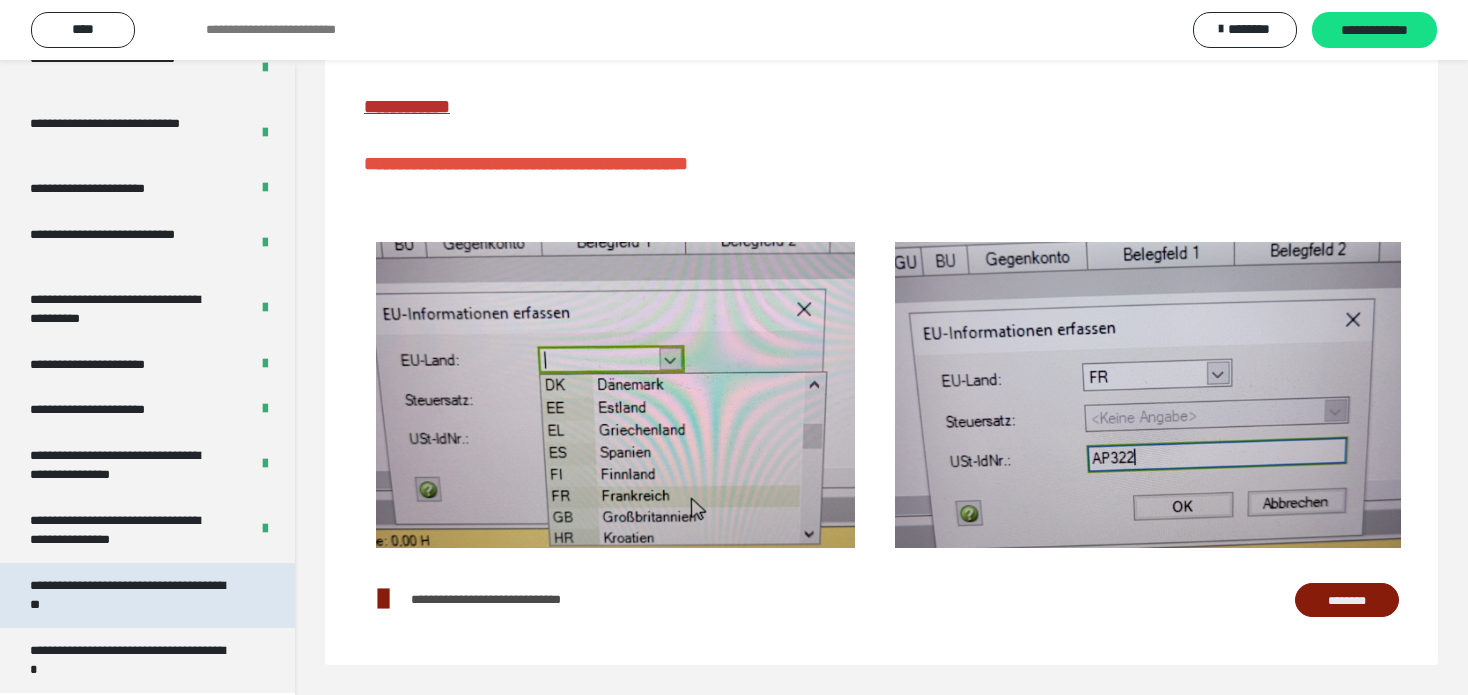 click on "**********" at bounding box center [132, 595] 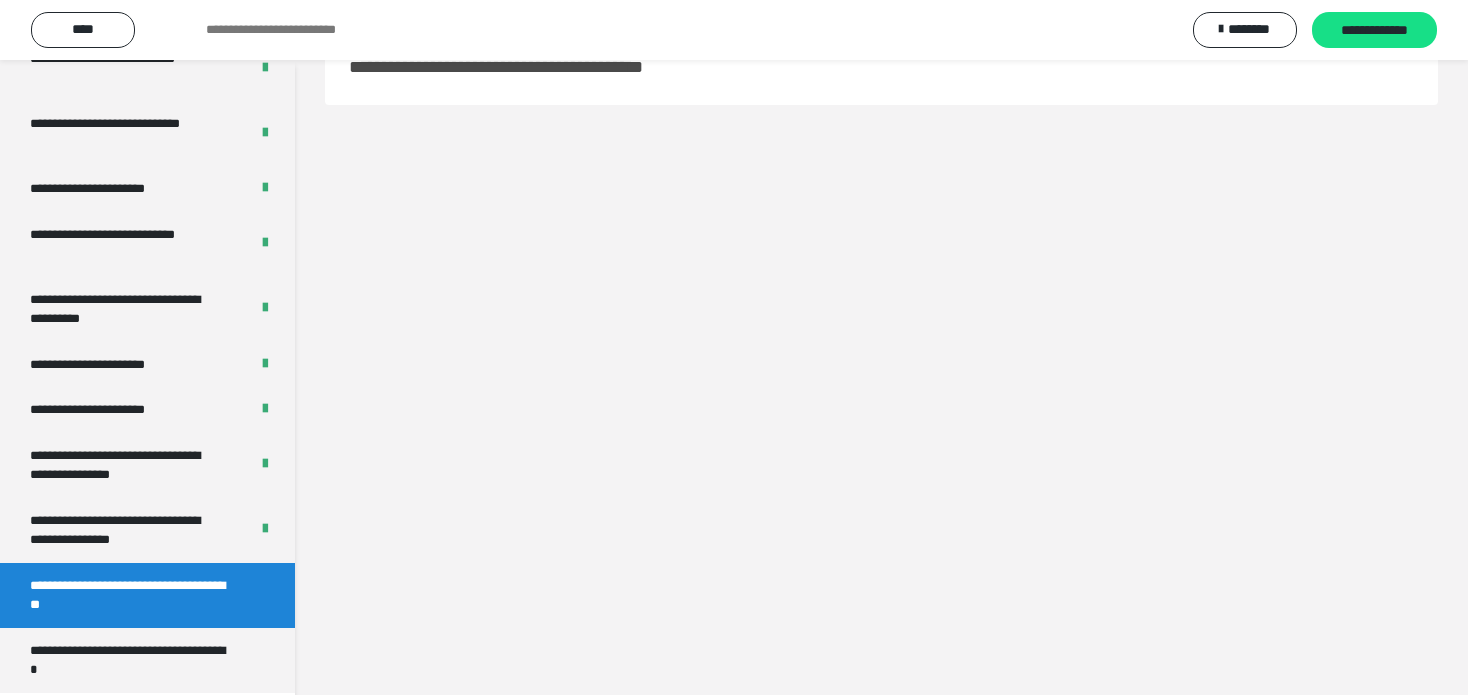 scroll, scrollTop: 60, scrollLeft: 0, axis: vertical 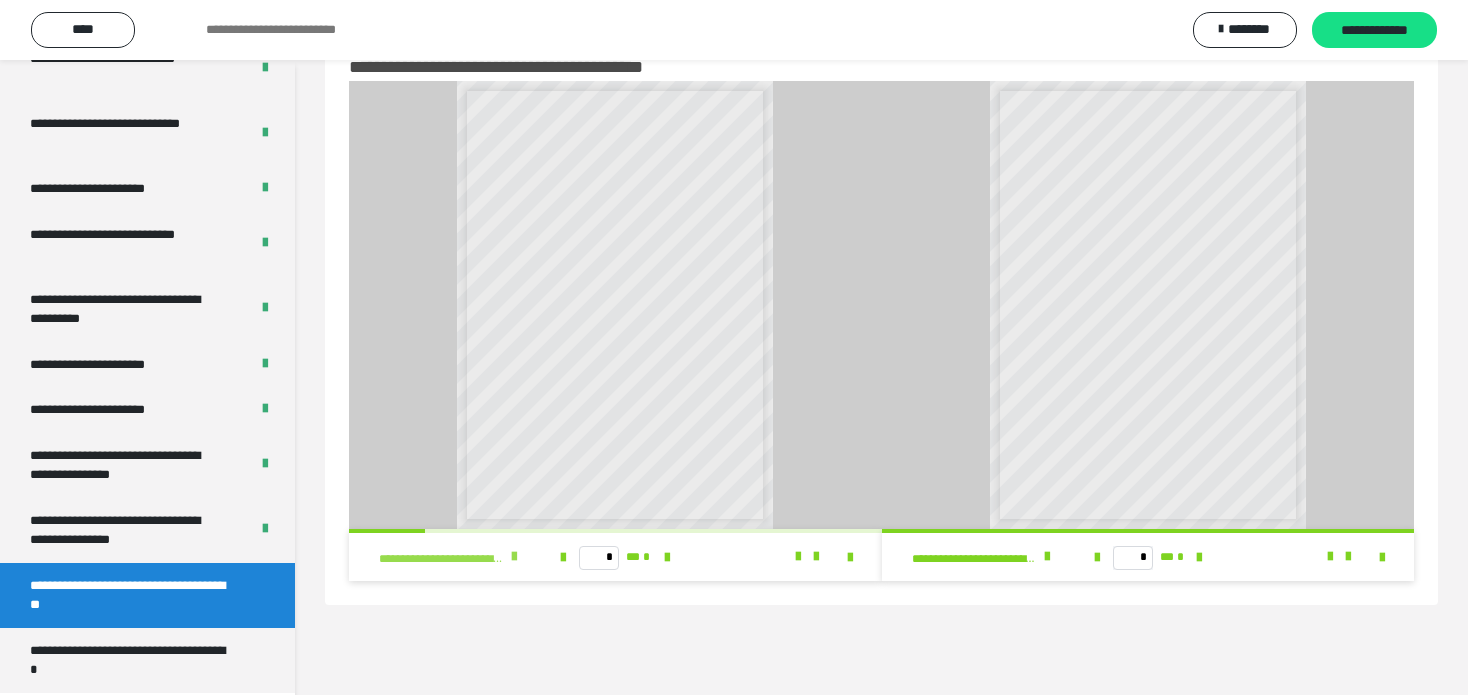 click at bounding box center [514, 557] 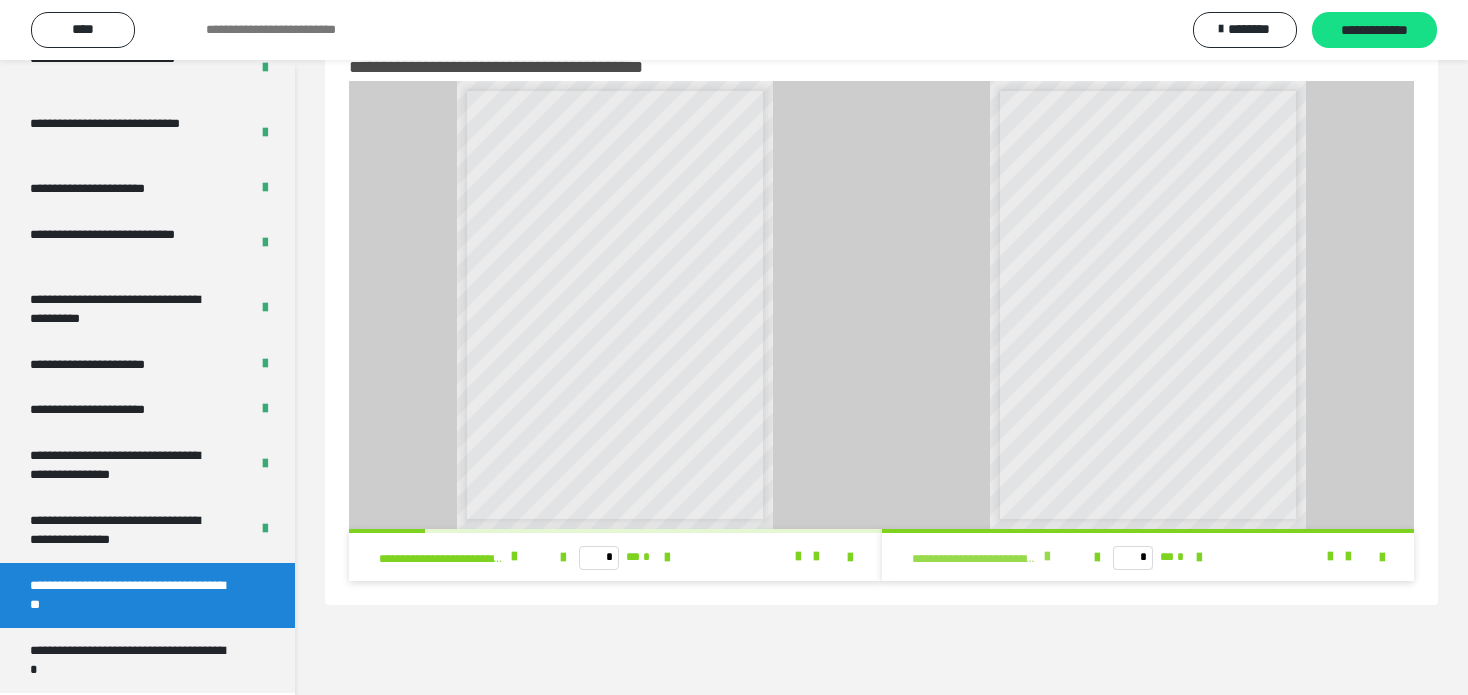 click on "**********" at bounding box center [986, 557] 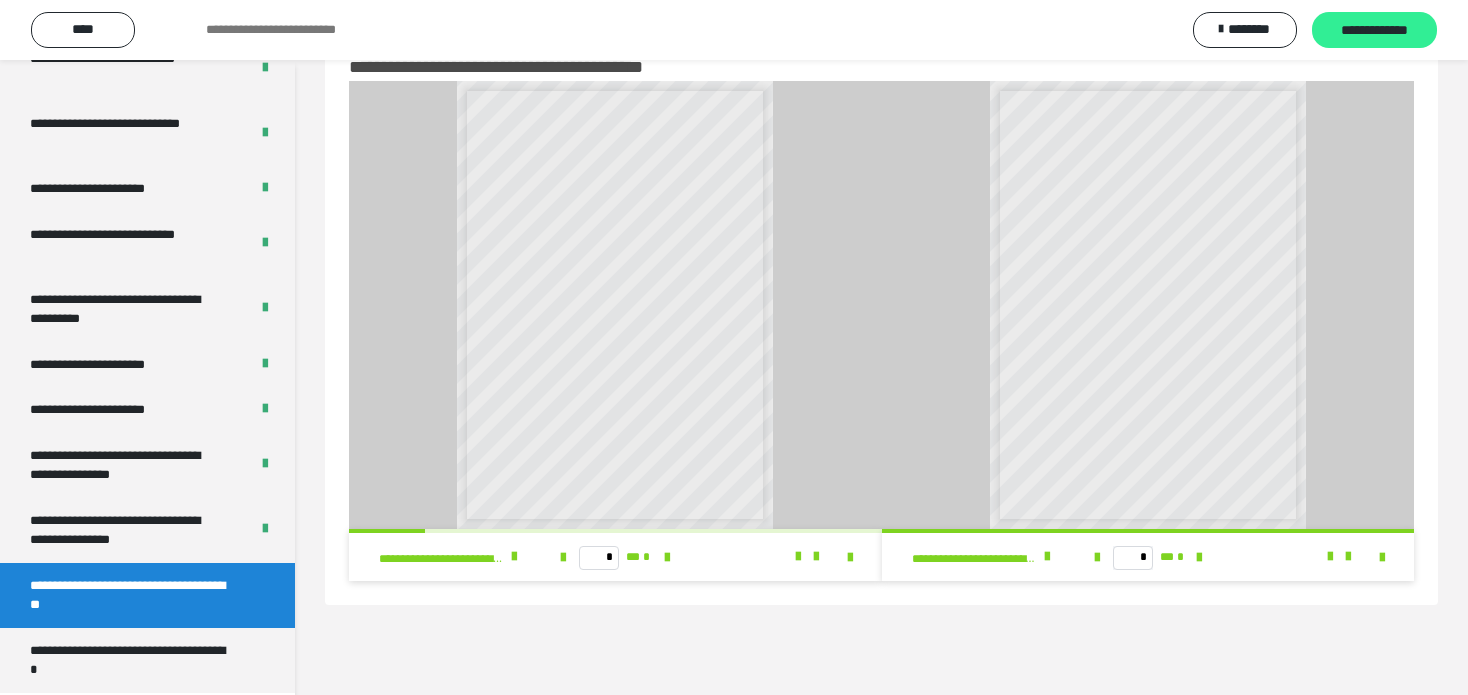 click on "**********" at bounding box center [1374, 30] 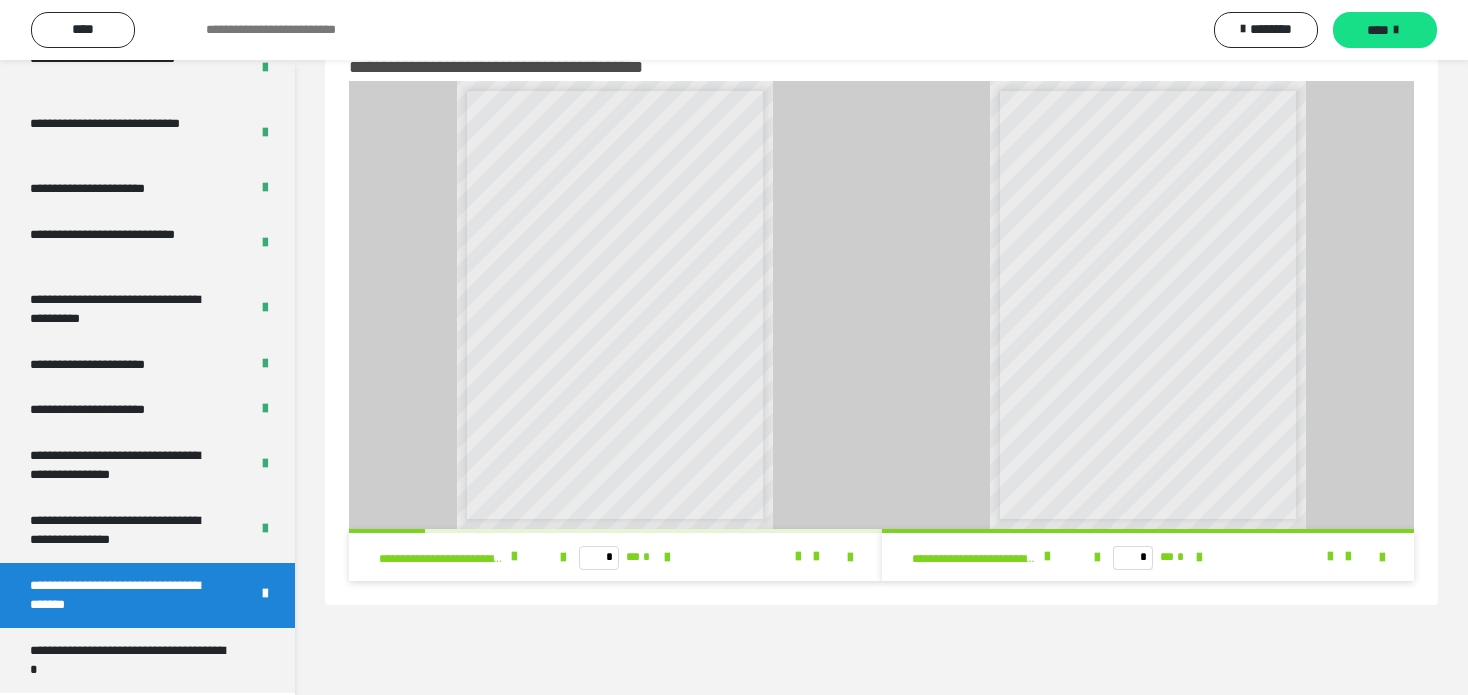 click on "****" at bounding box center [1385, 30] 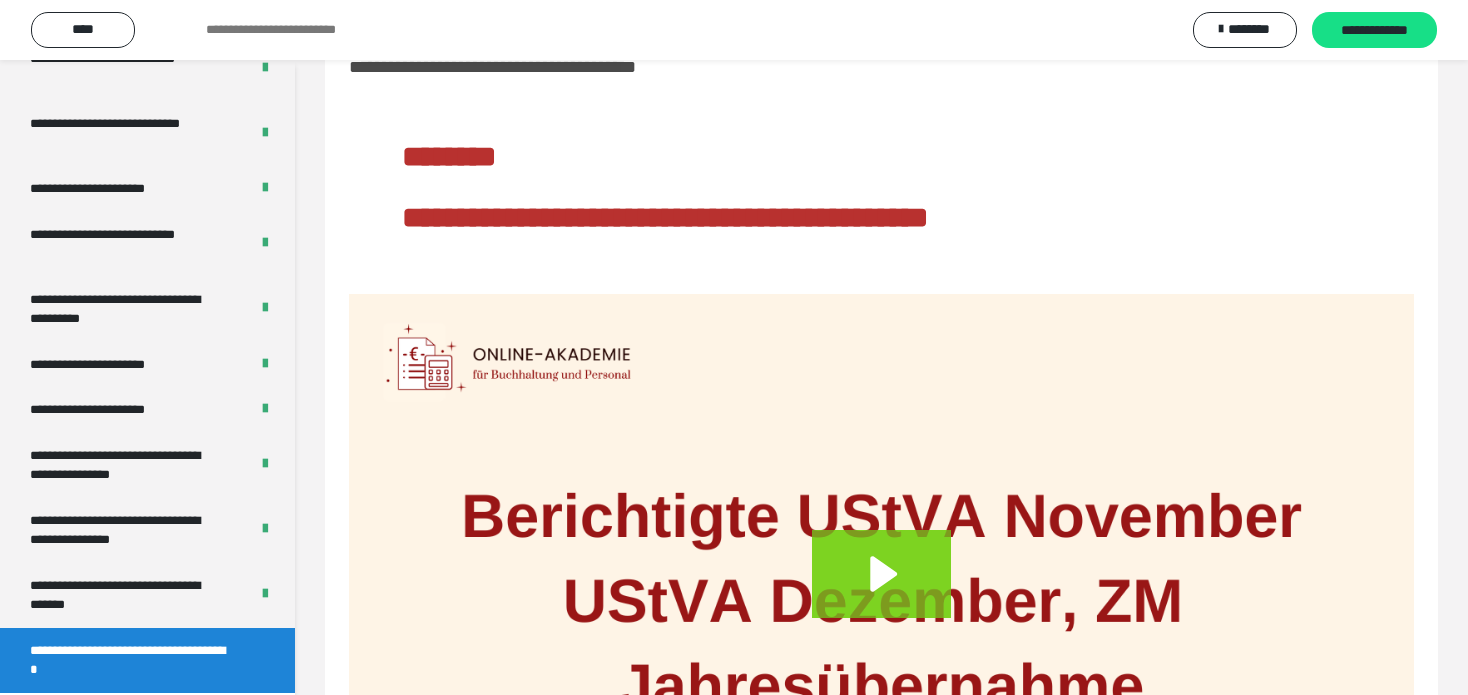 click on "**********" at bounding box center (881, 187) 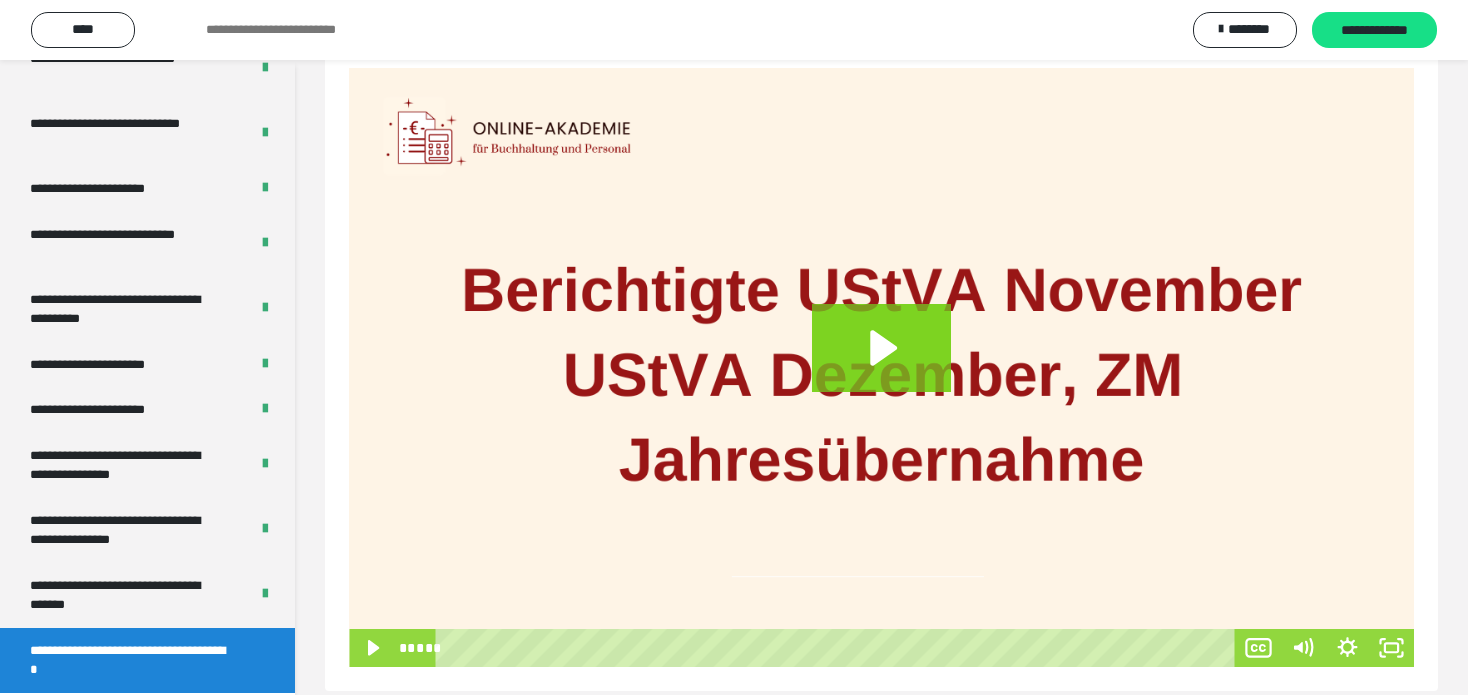 scroll, scrollTop: 311, scrollLeft: 0, axis: vertical 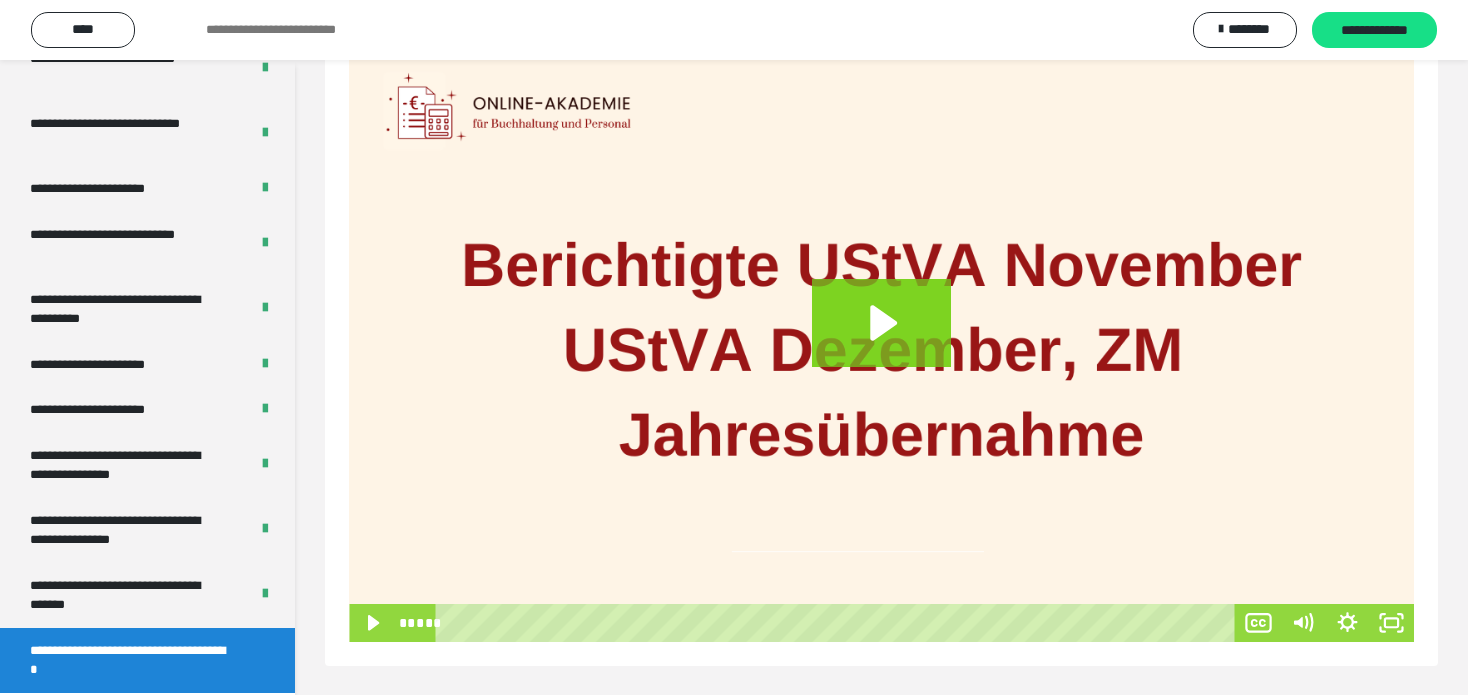 click at bounding box center [881, 342] 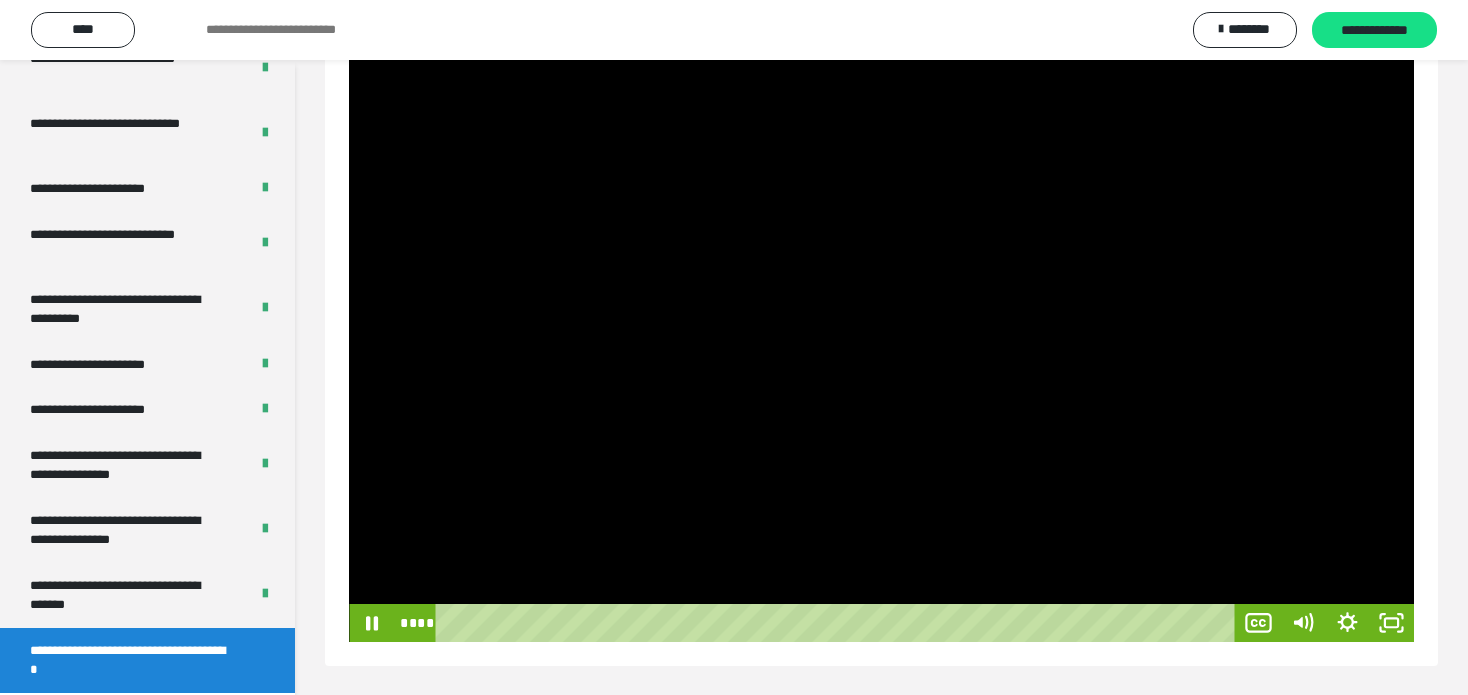 click at bounding box center [881, 342] 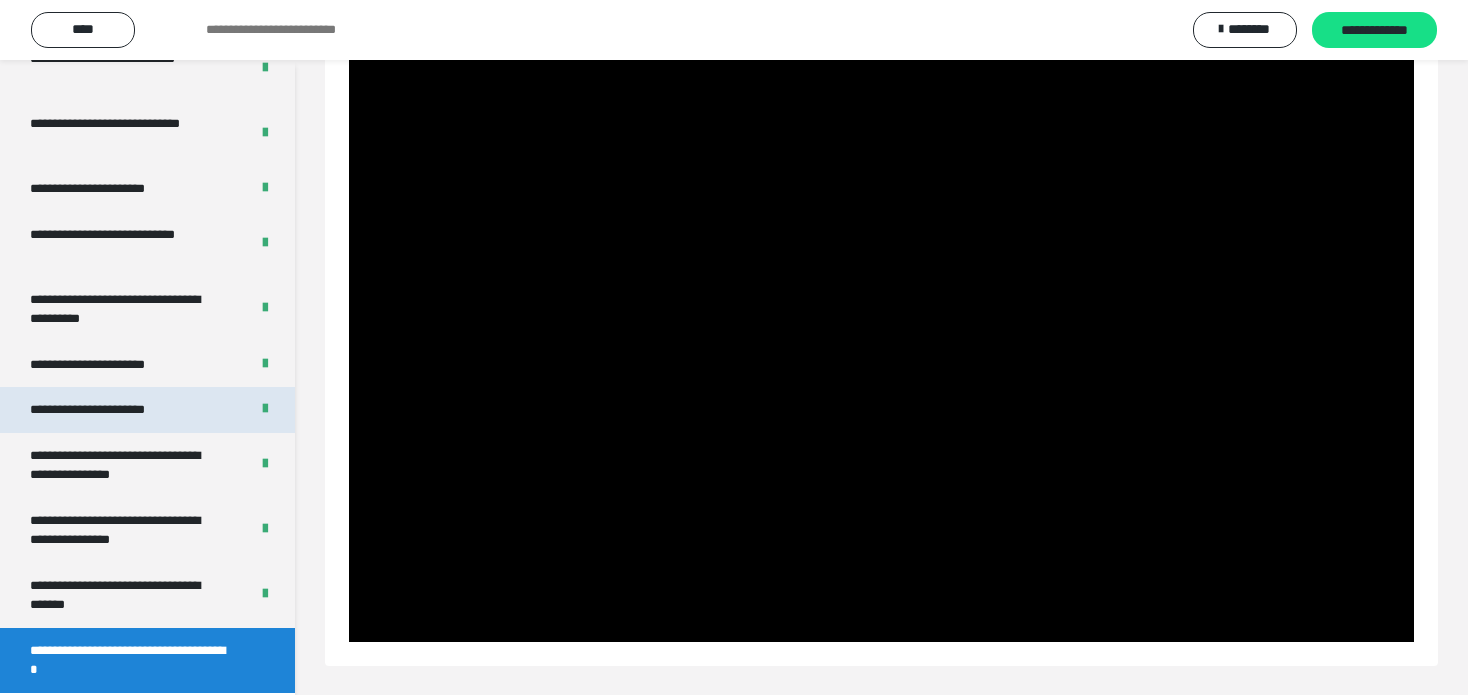 type 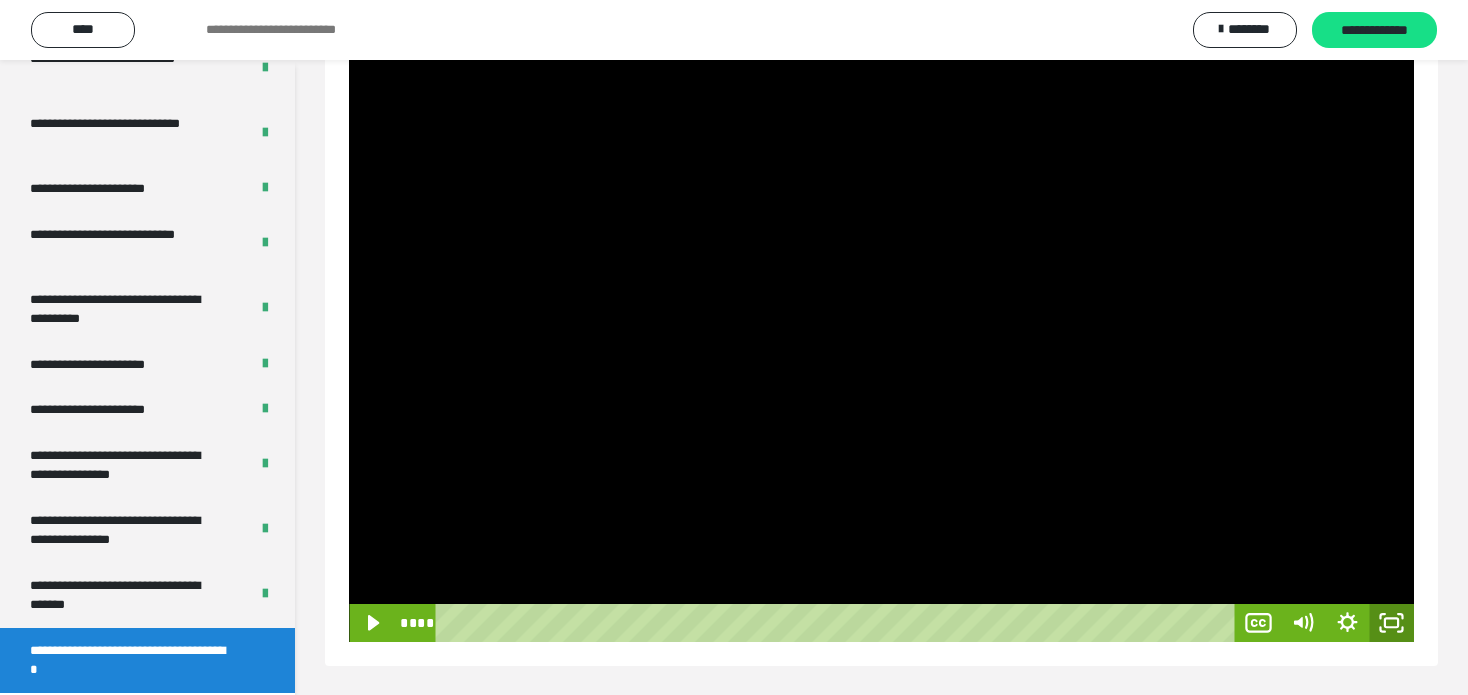 click 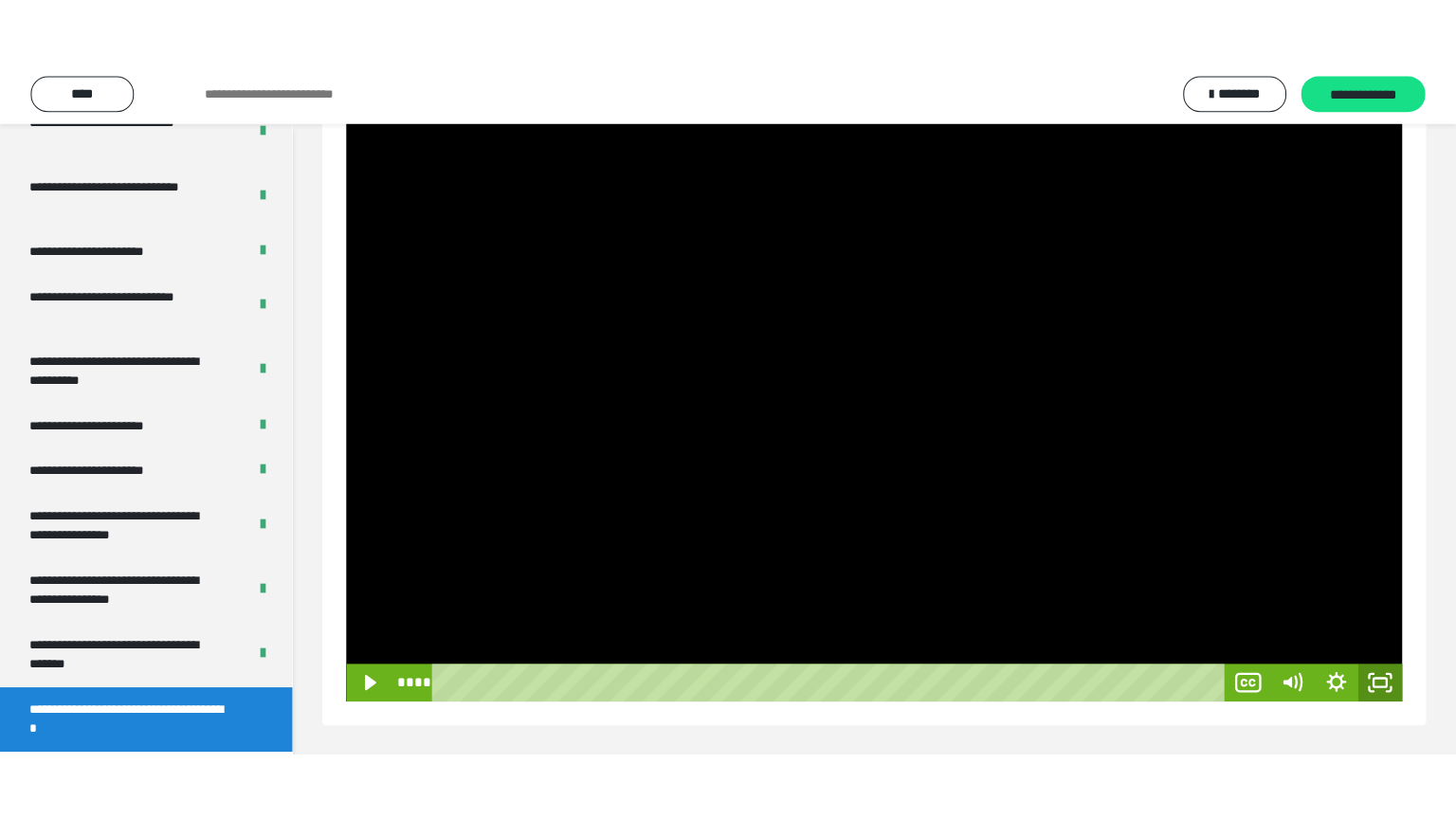 scroll, scrollTop: 178, scrollLeft: 0, axis: vertical 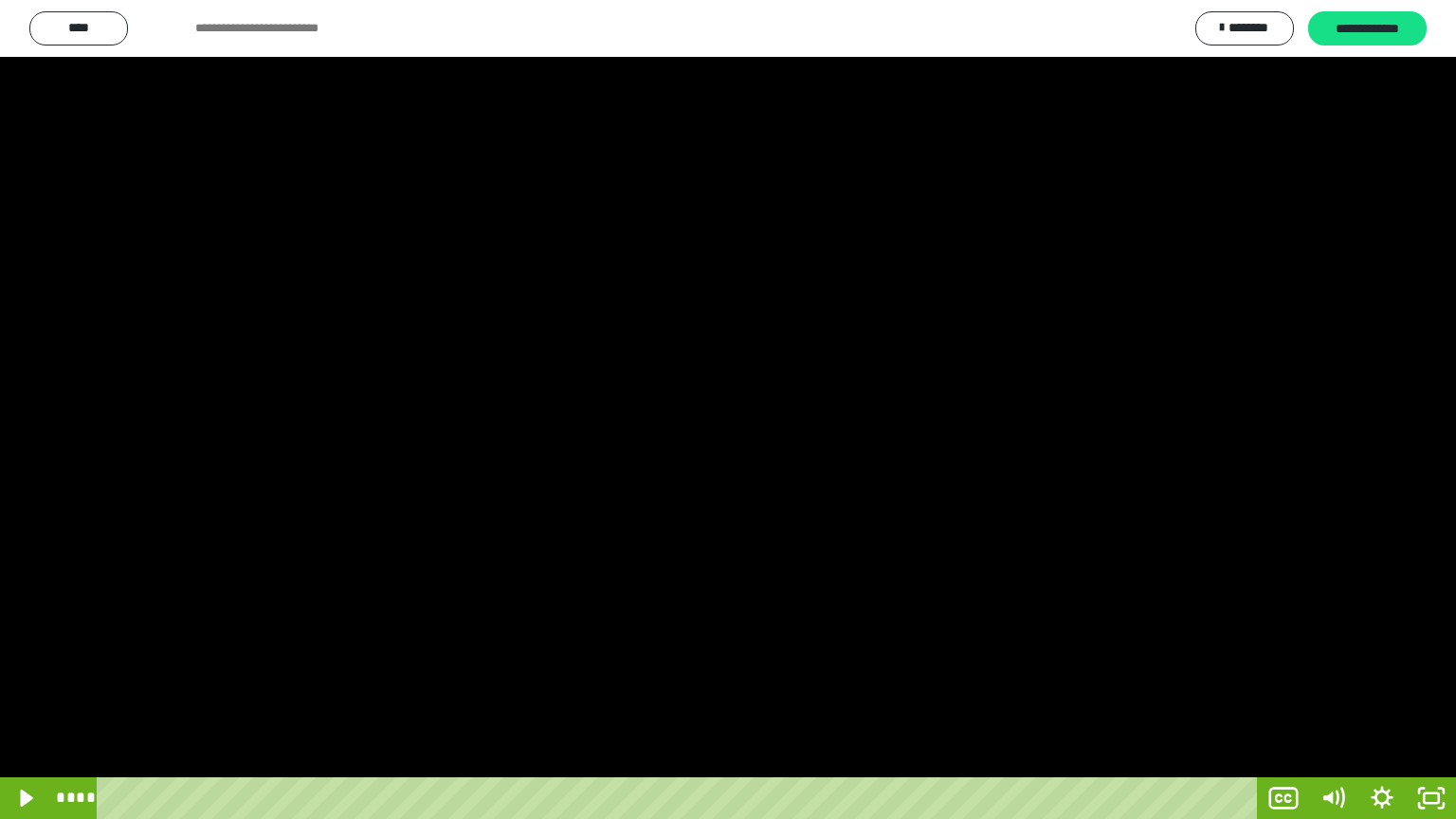 type 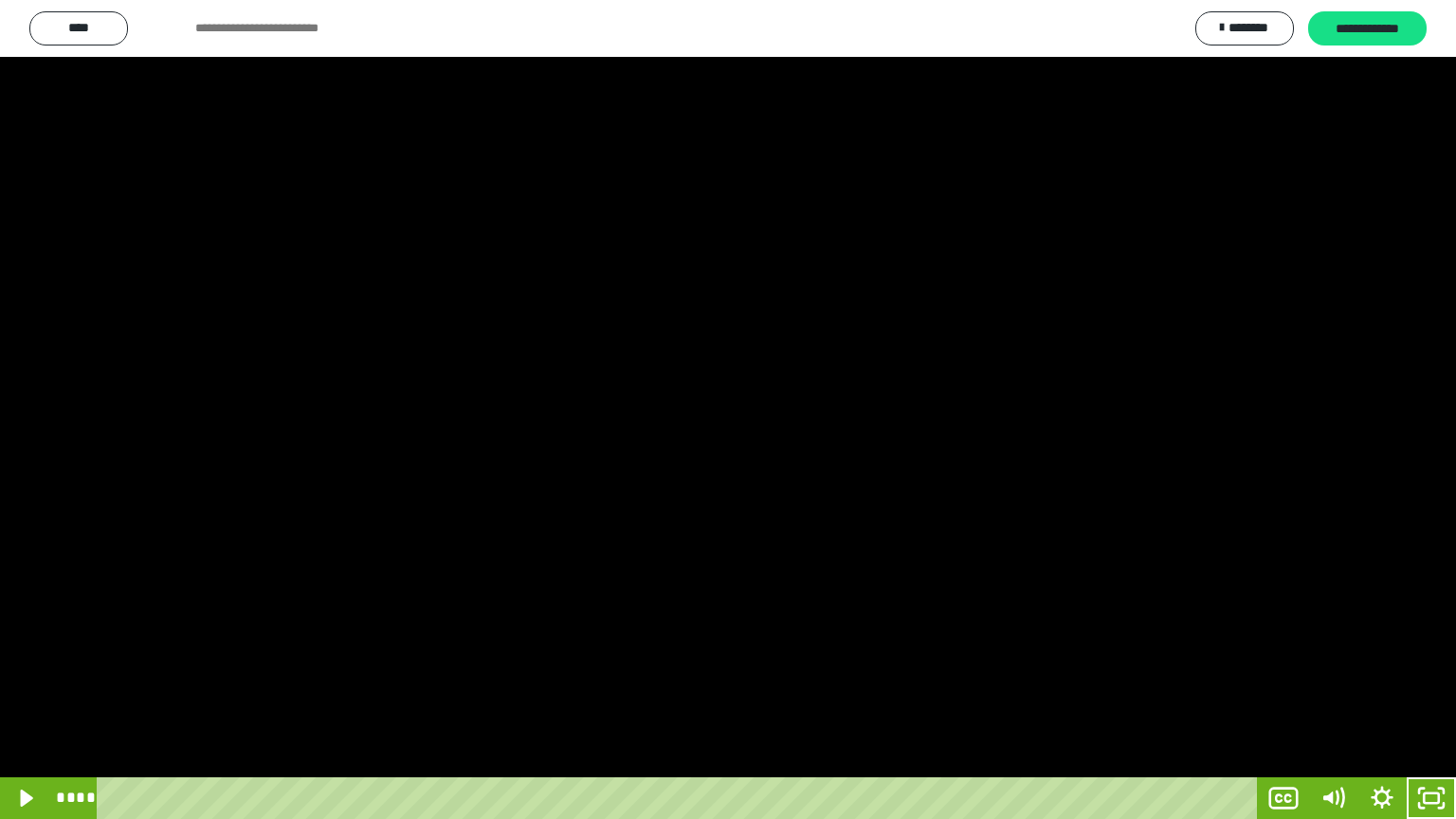 click at bounding box center [728, 410] 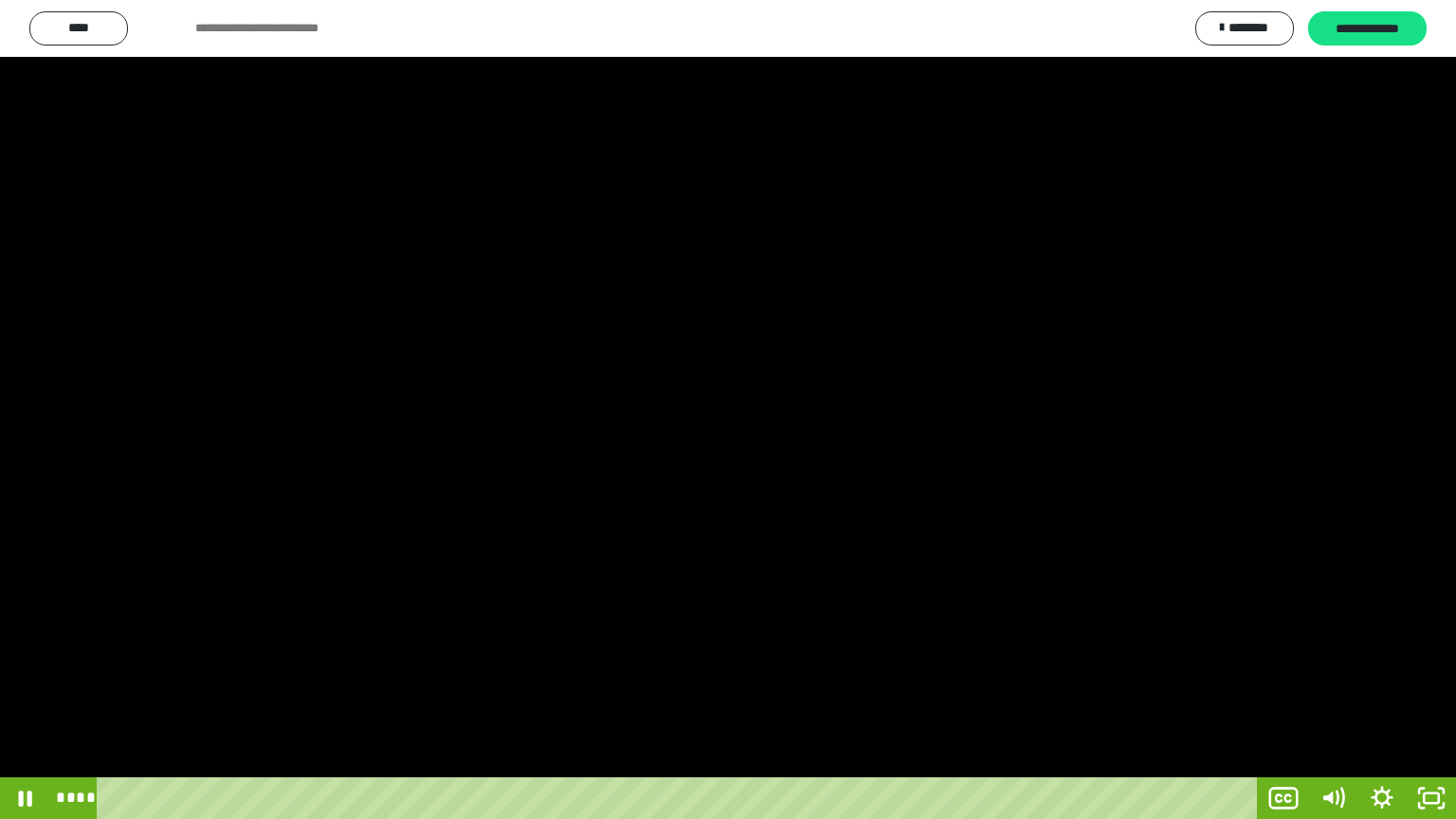 click at bounding box center [728, 410] 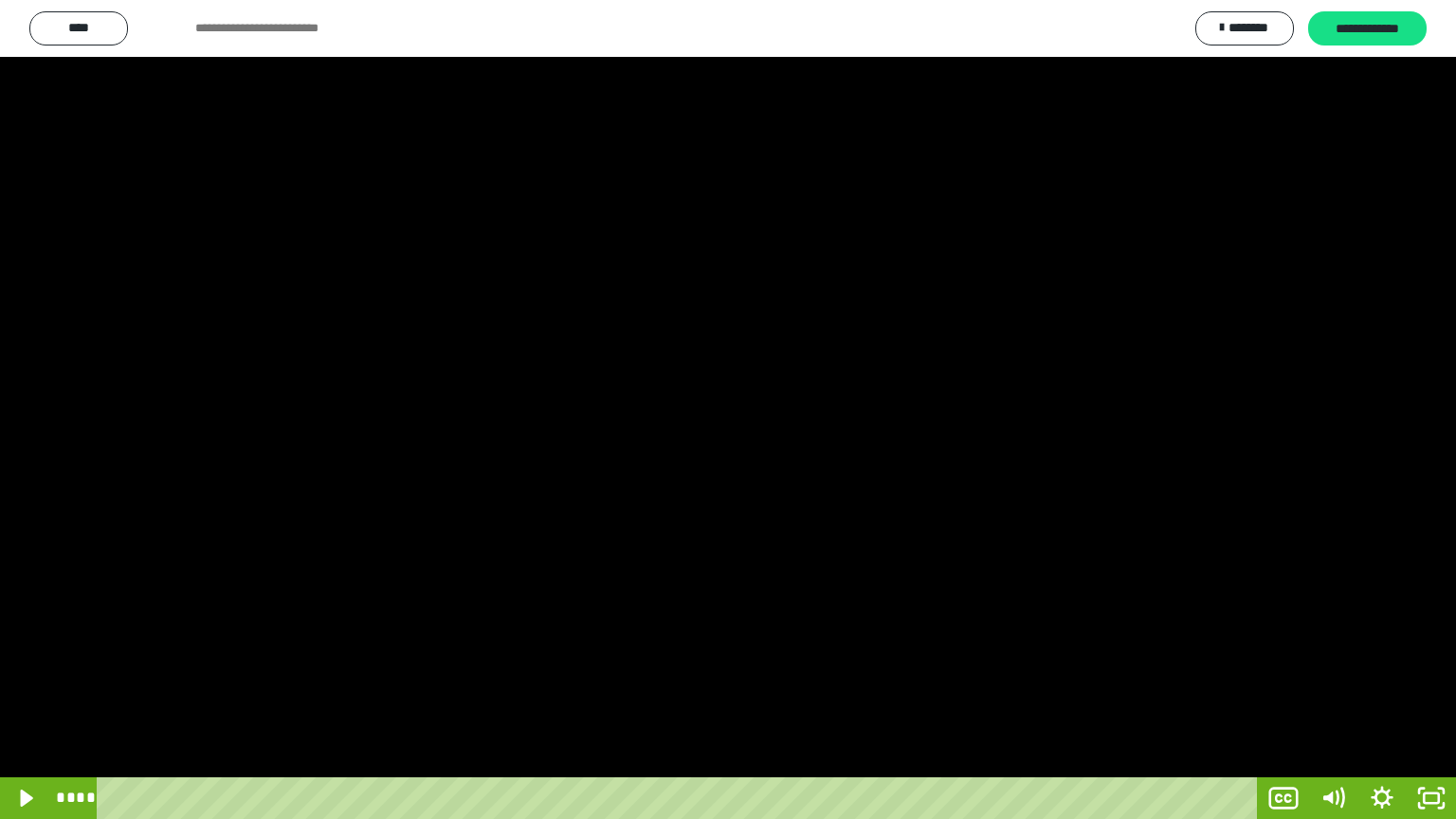 click at bounding box center [728, 410] 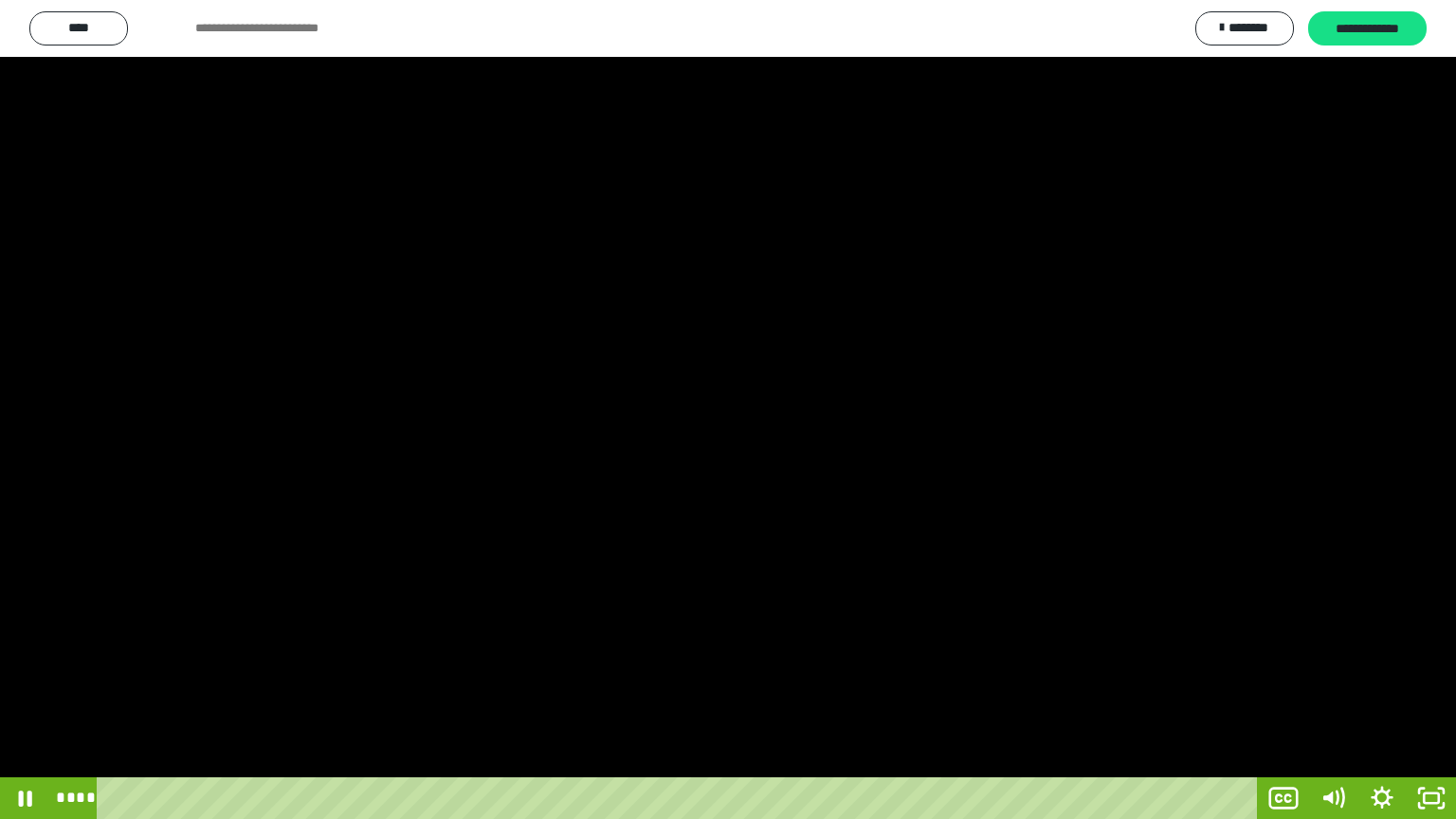 click at bounding box center [728, 410] 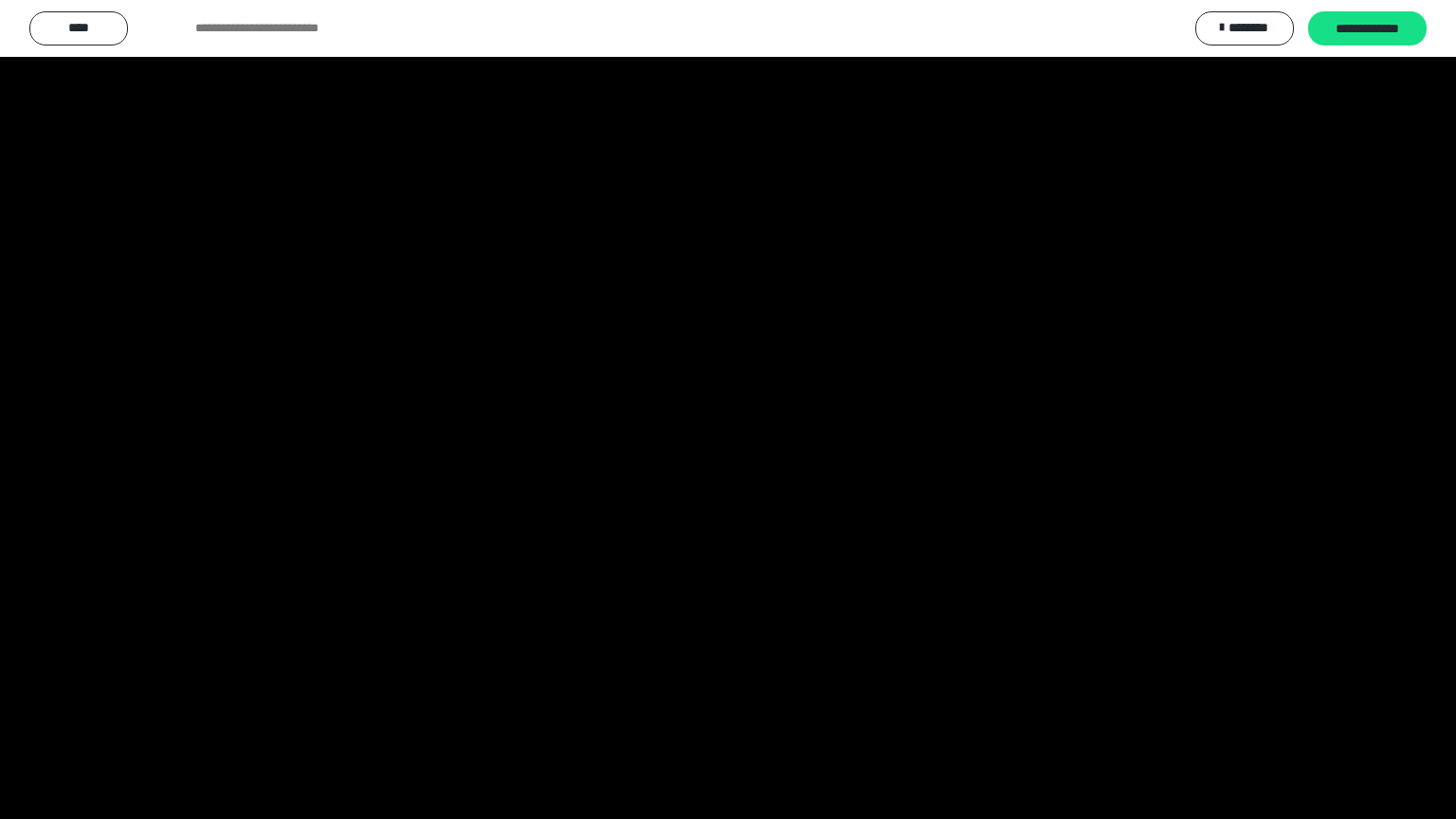 click at bounding box center (728, 410) 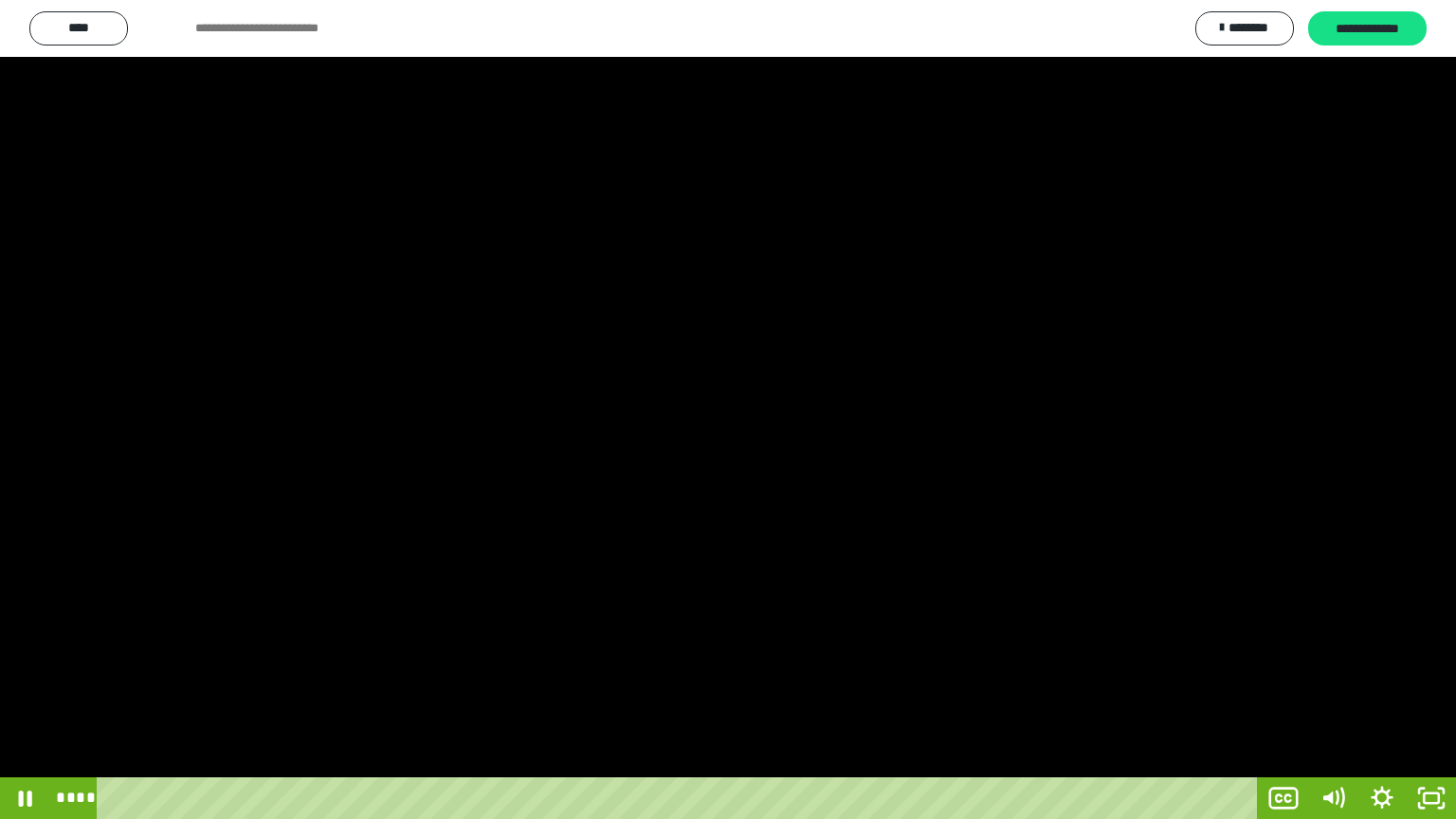 click at bounding box center [728, 410] 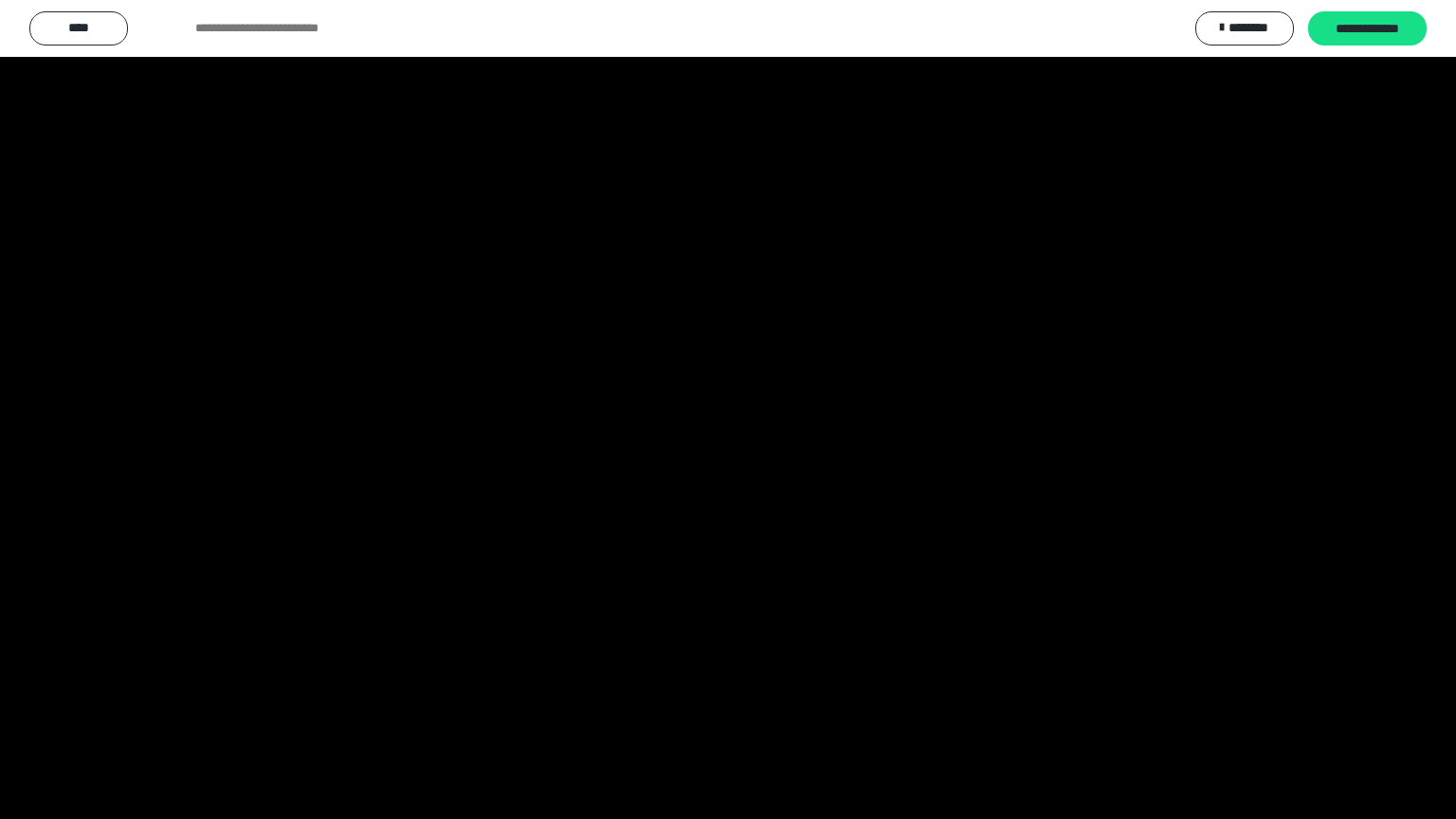 click at bounding box center [728, 410] 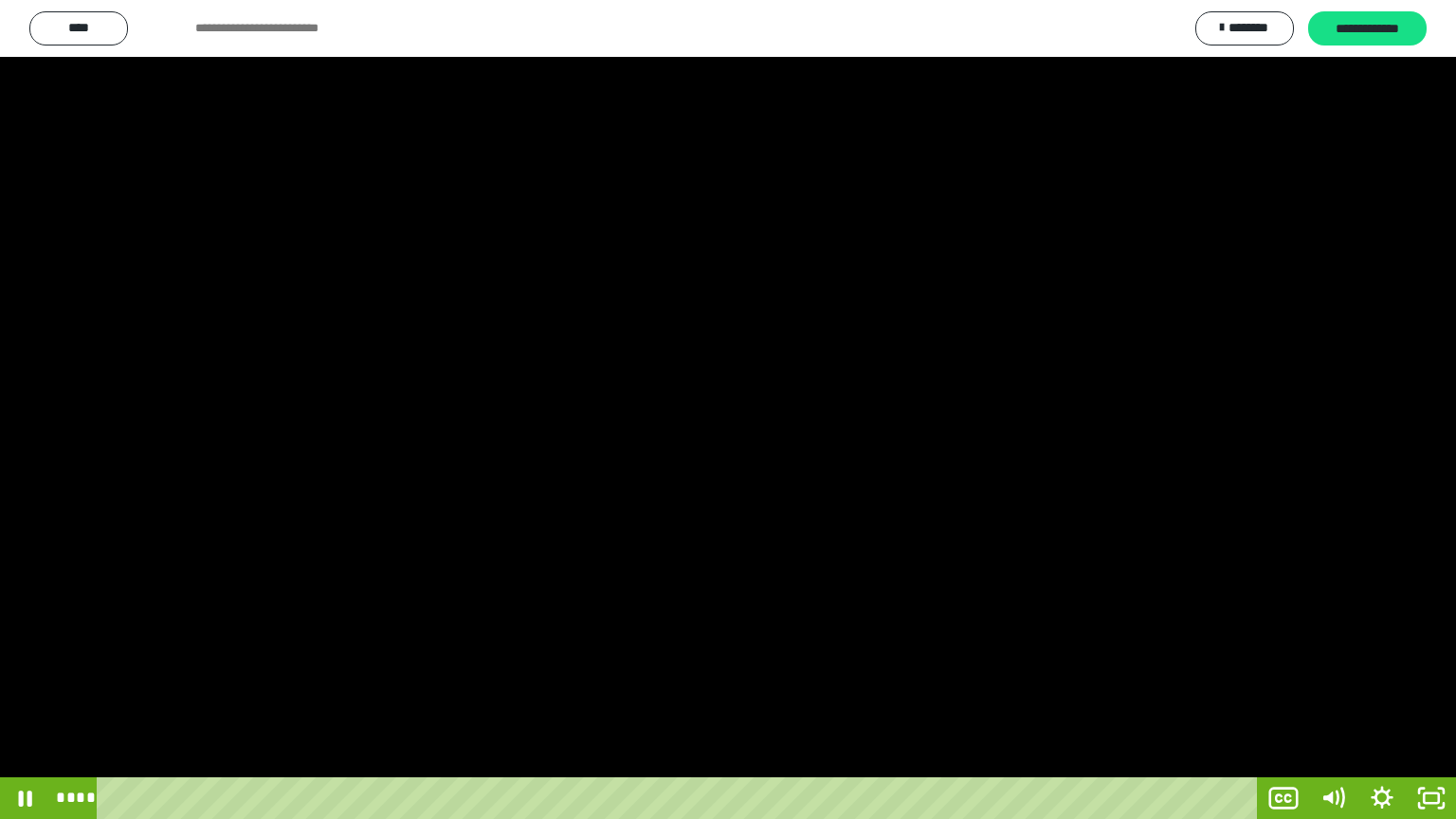 click at bounding box center [728, 410] 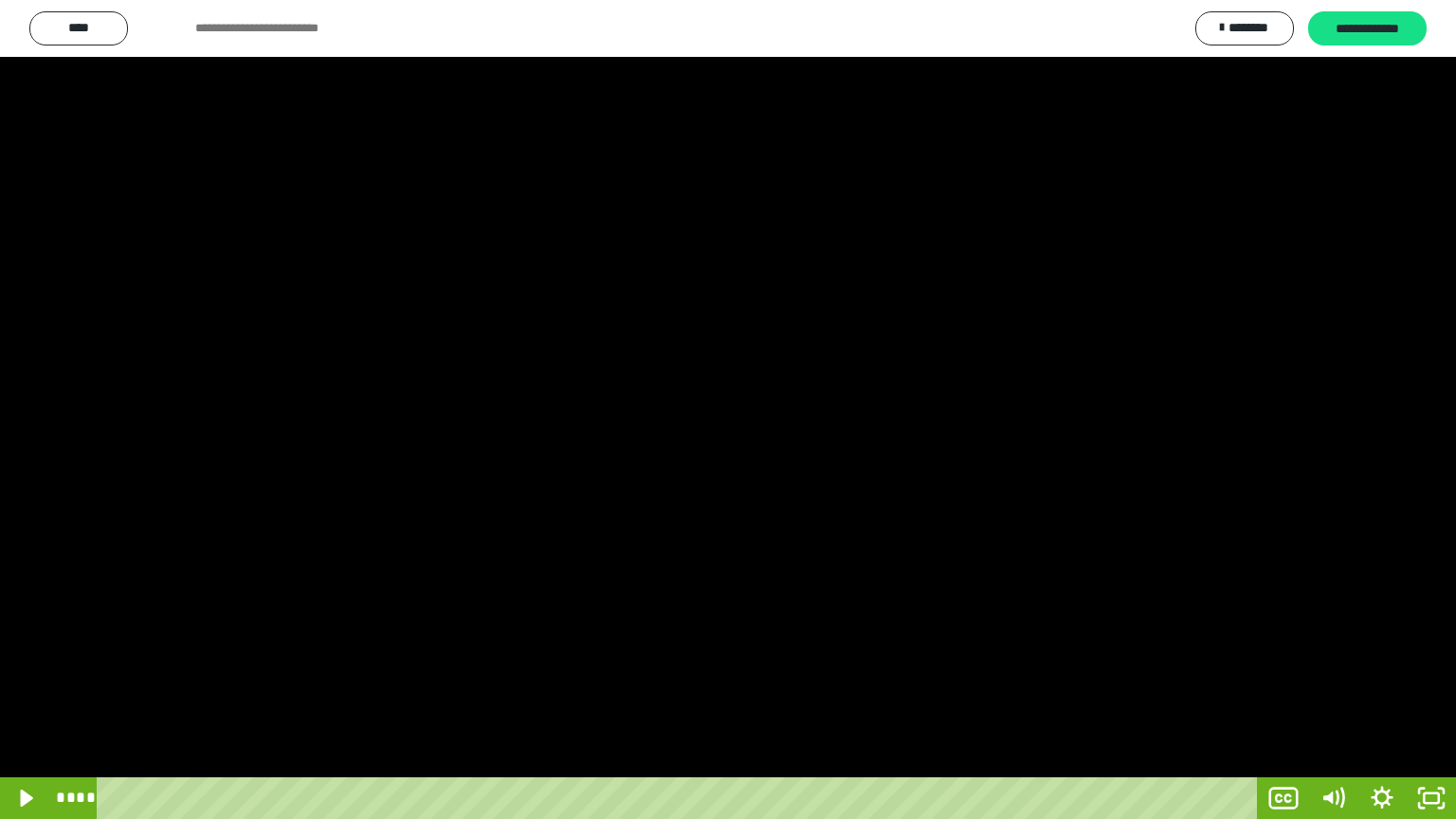 click at bounding box center (728, 410) 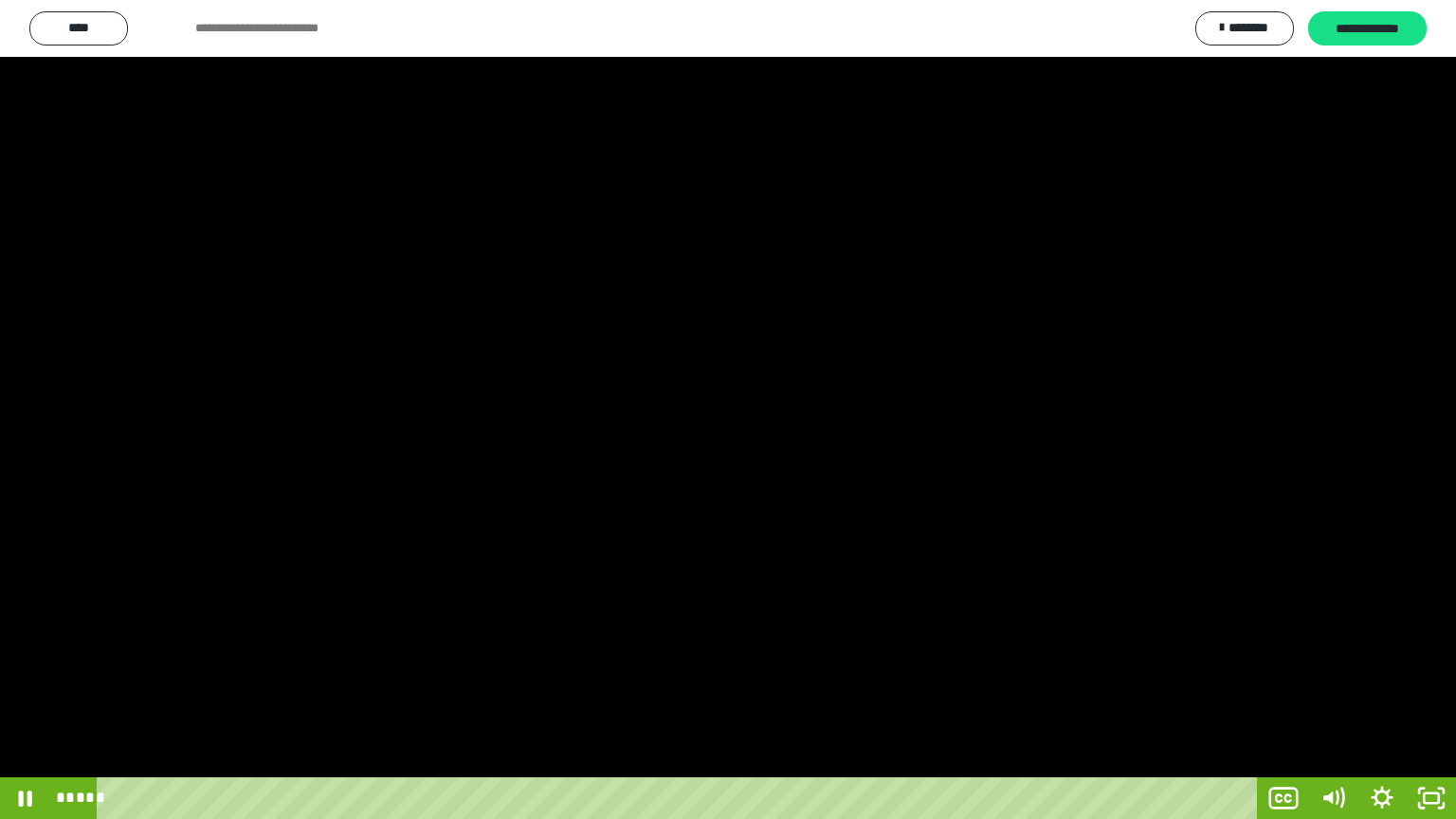 click at bounding box center [728, 410] 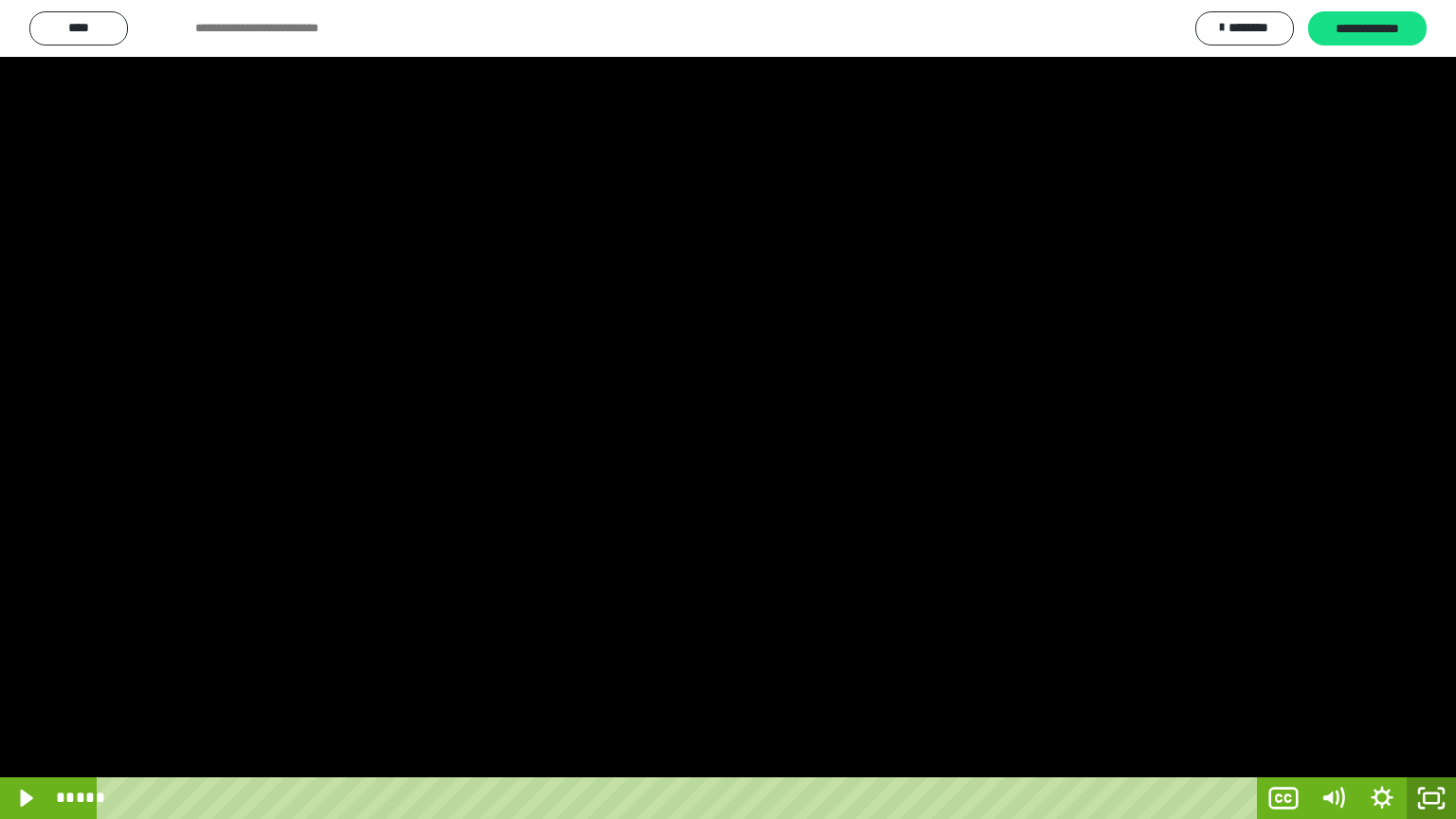 click 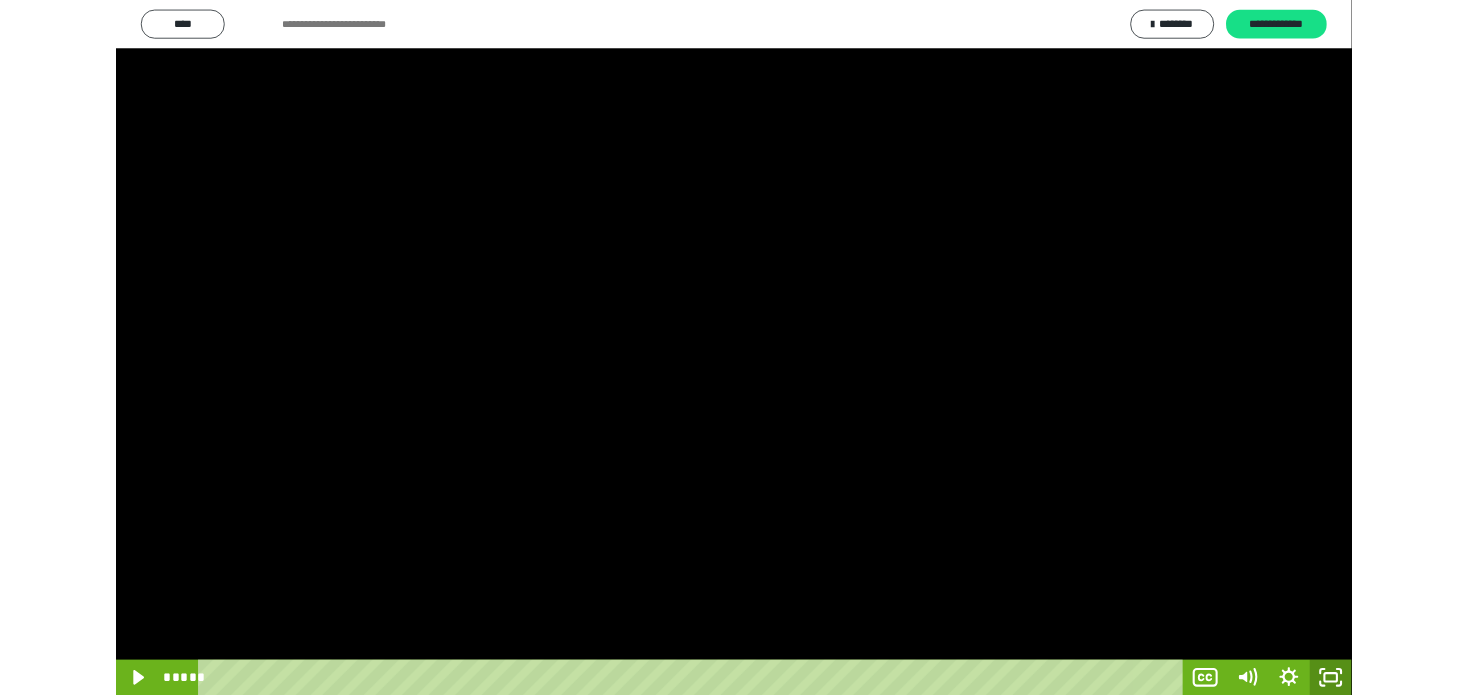 scroll, scrollTop: 3946, scrollLeft: 0, axis: vertical 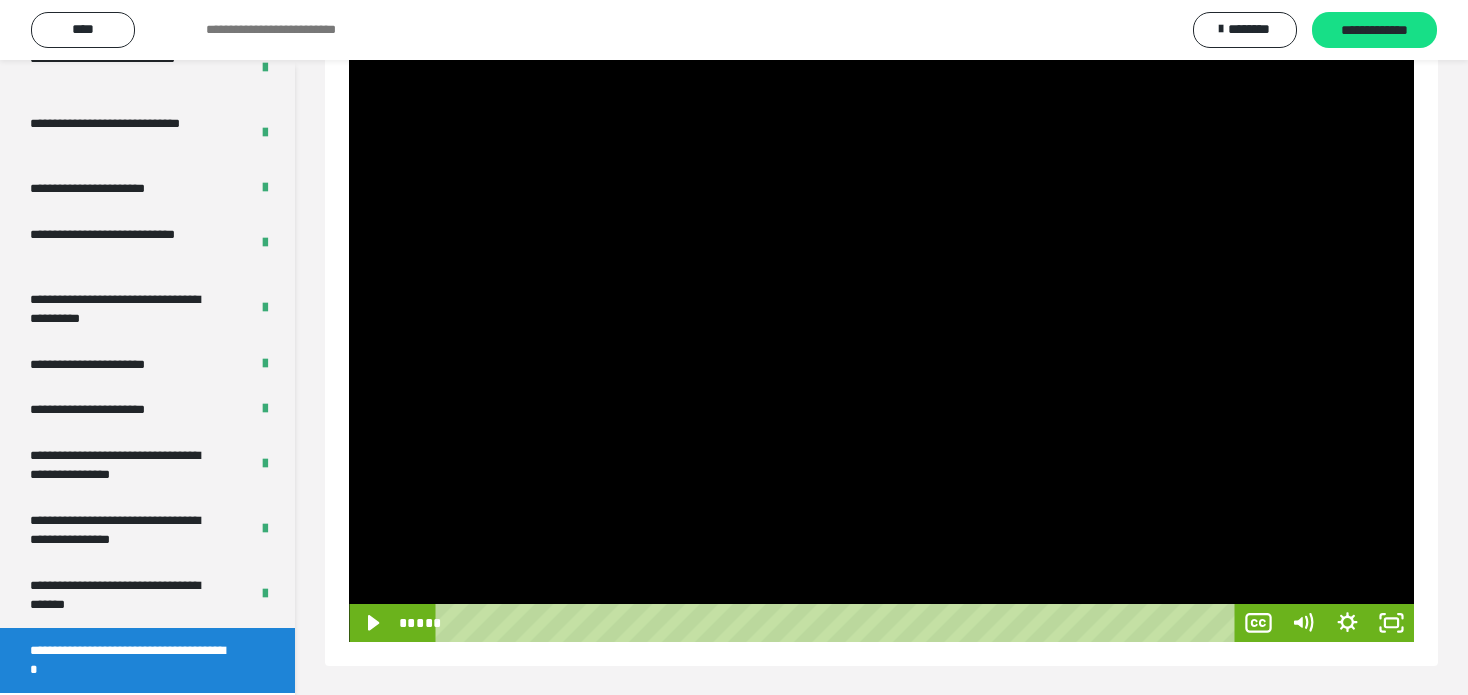 click at bounding box center [881, 342] 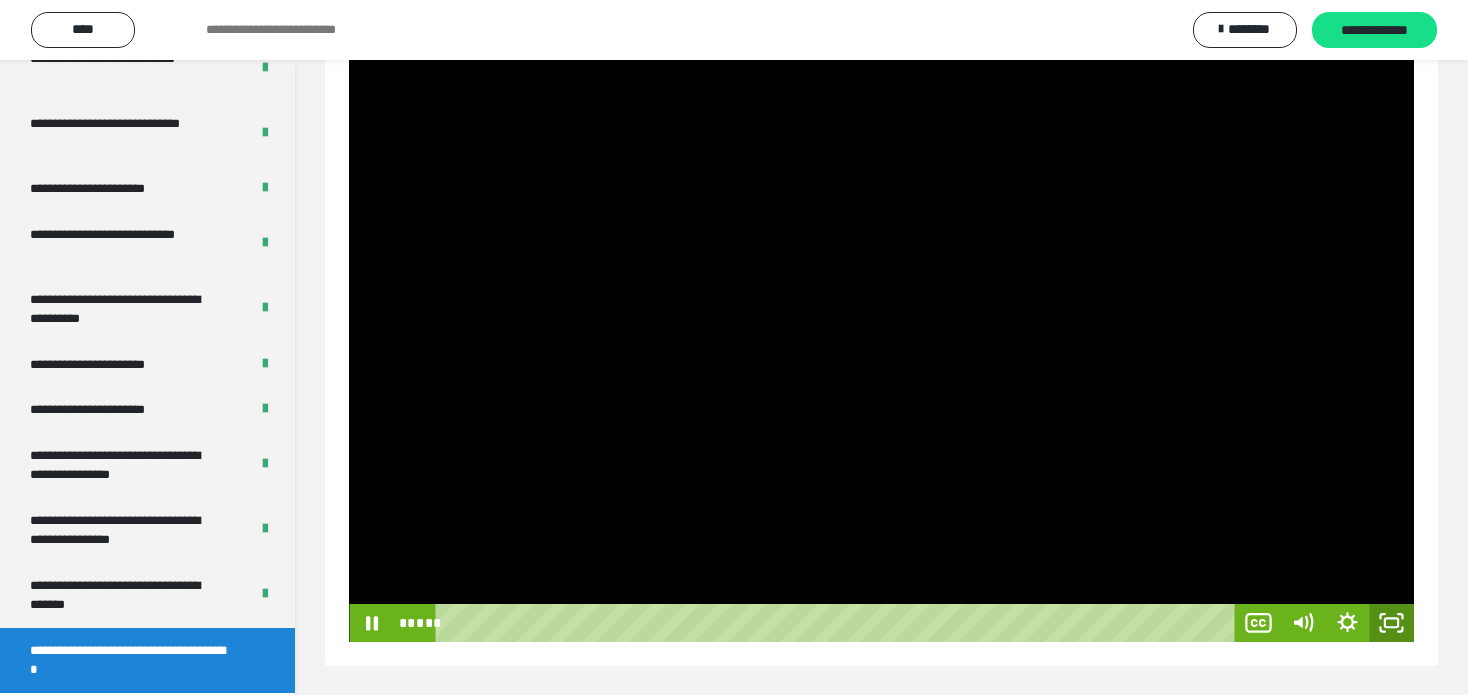 click 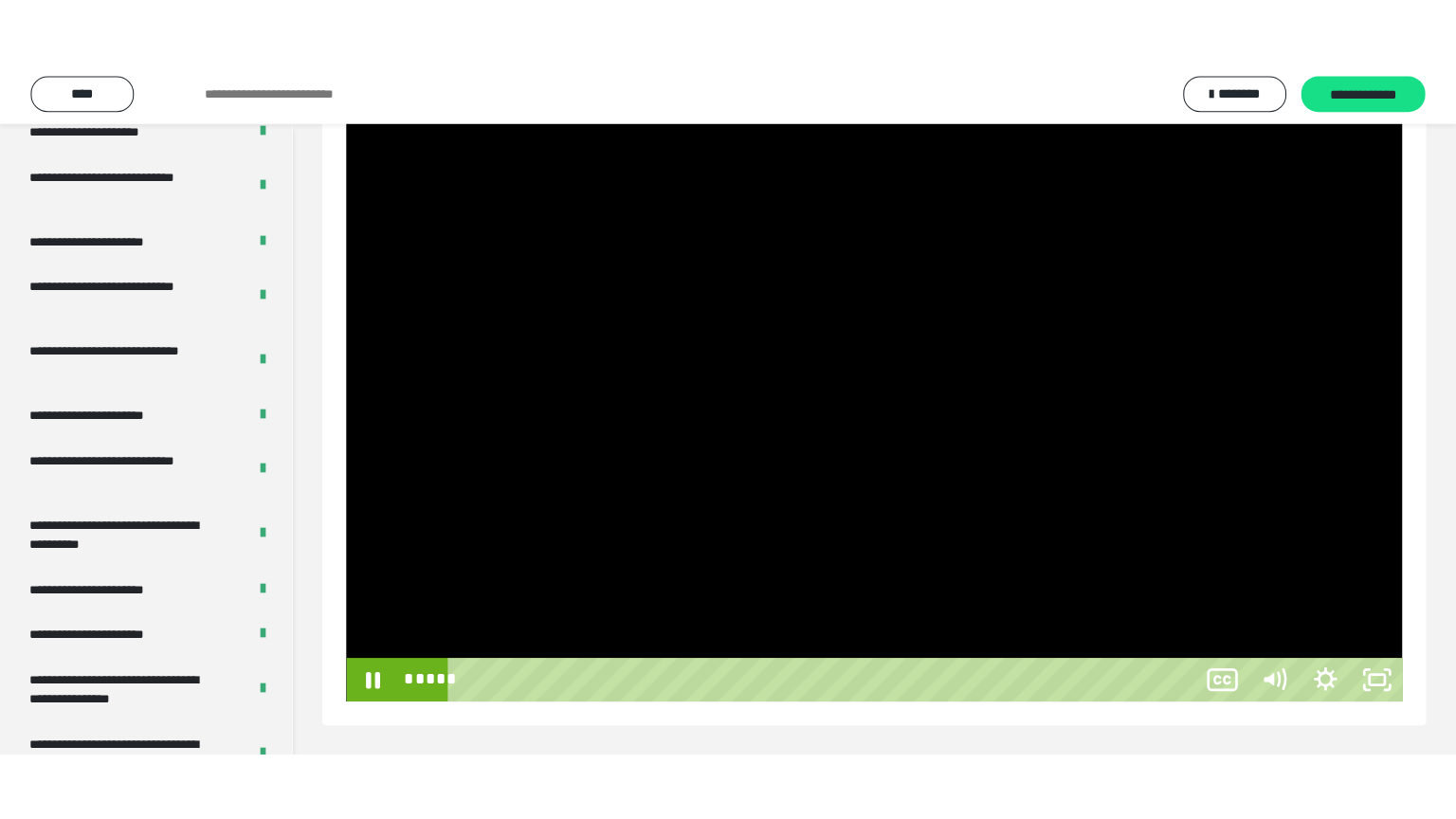 scroll, scrollTop: 178, scrollLeft: 0, axis: vertical 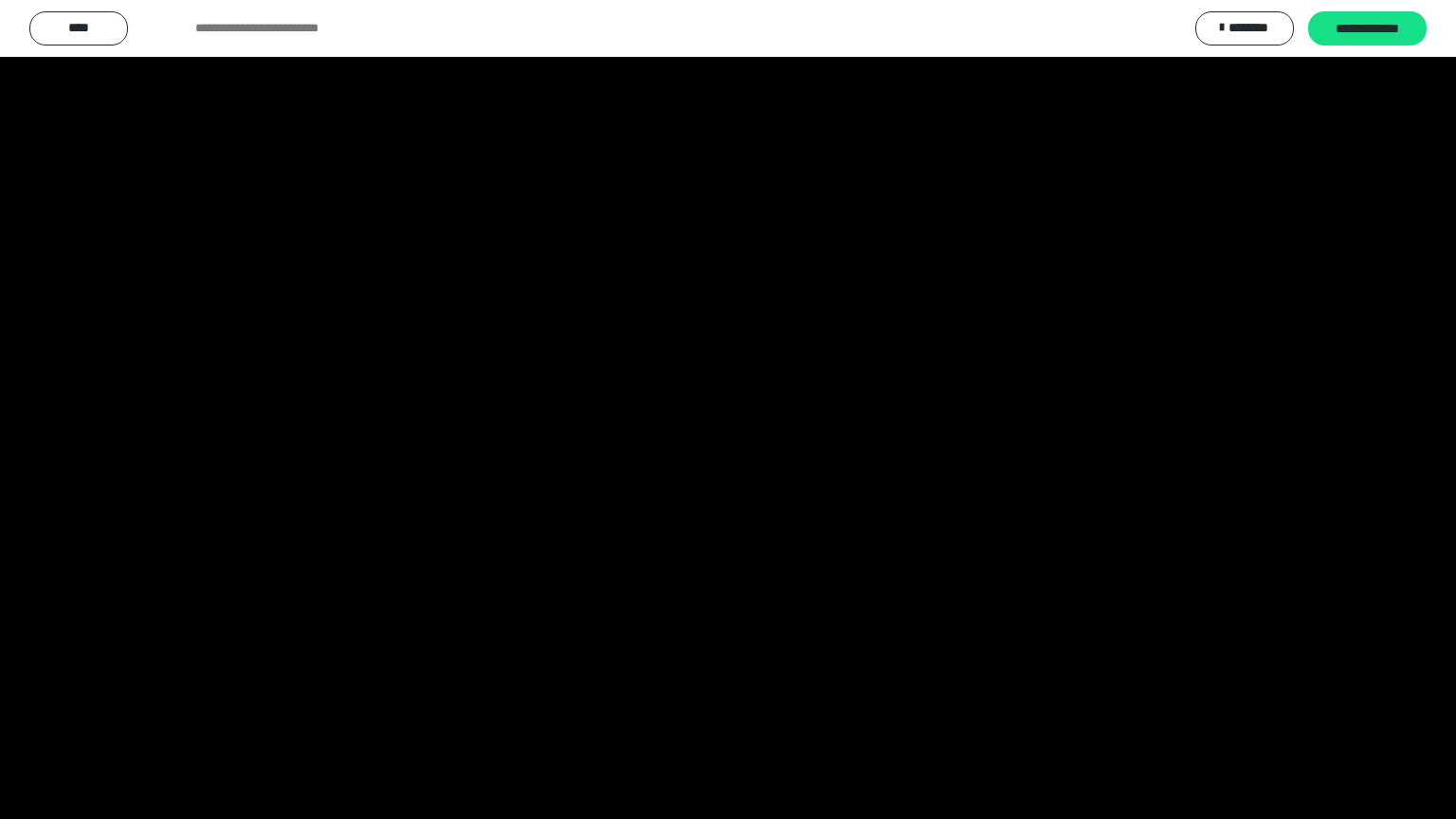 click at bounding box center [728, 410] 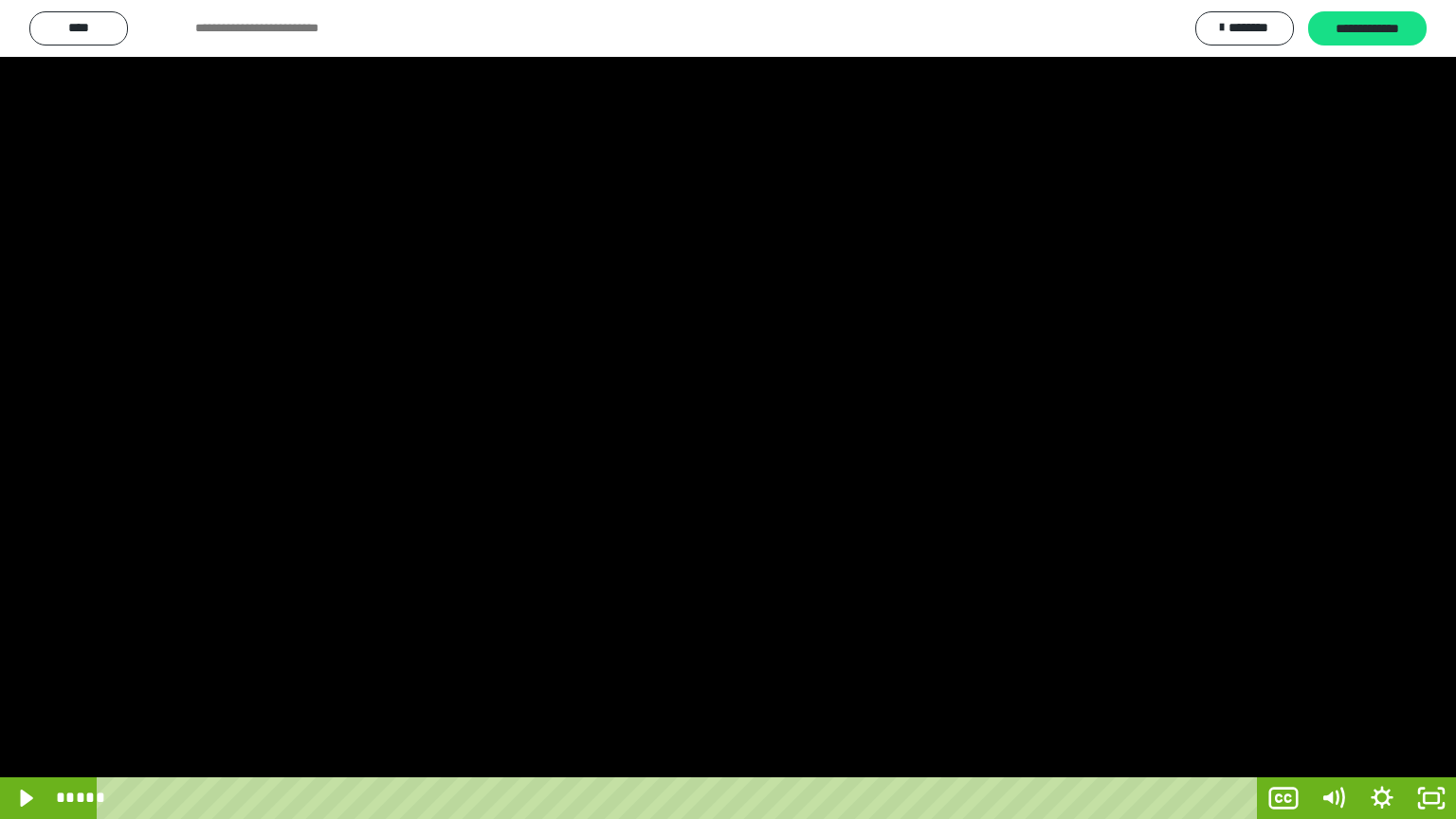 click at bounding box center [728, 410] 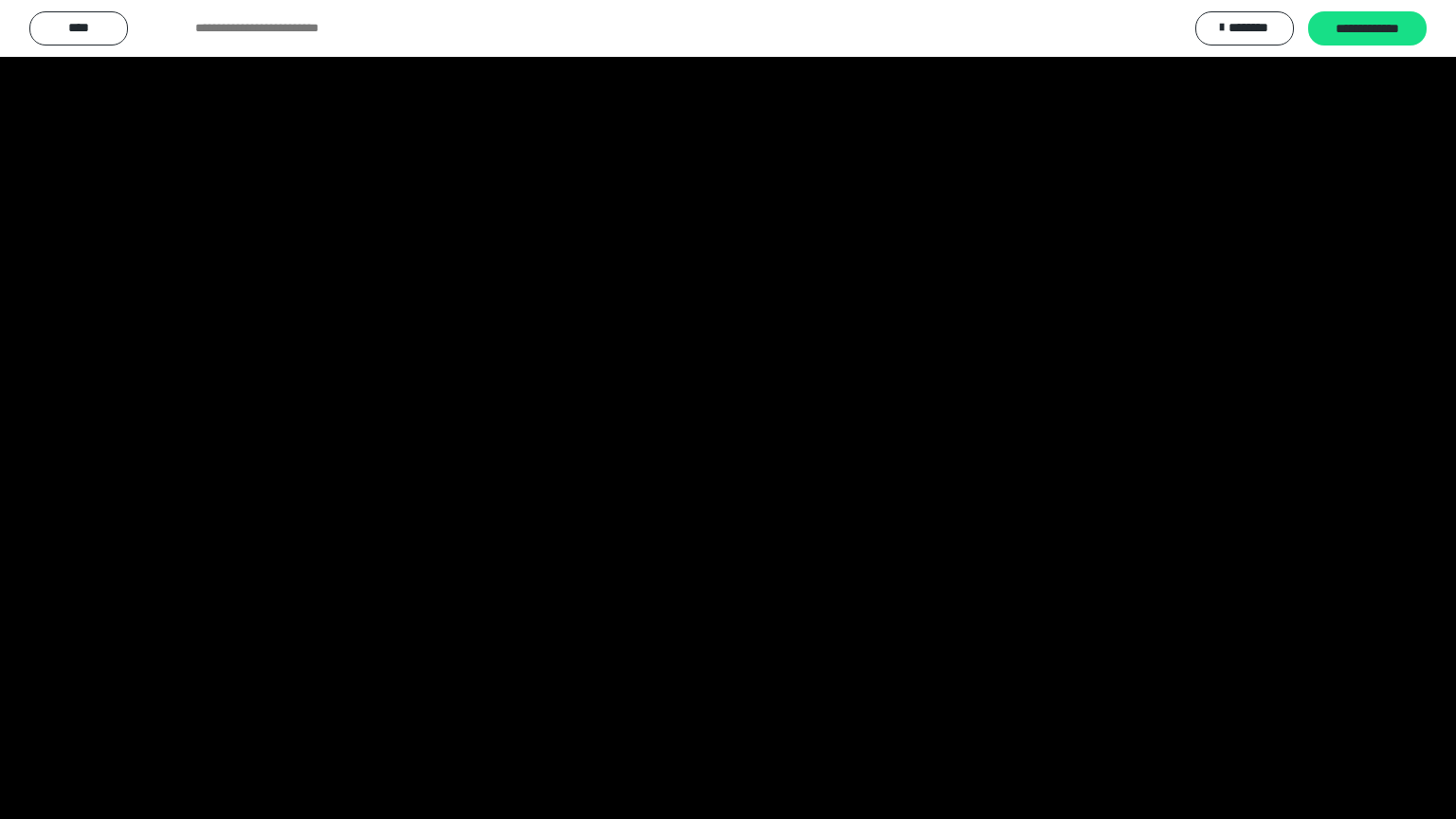 click at bounding box center [0, 0] 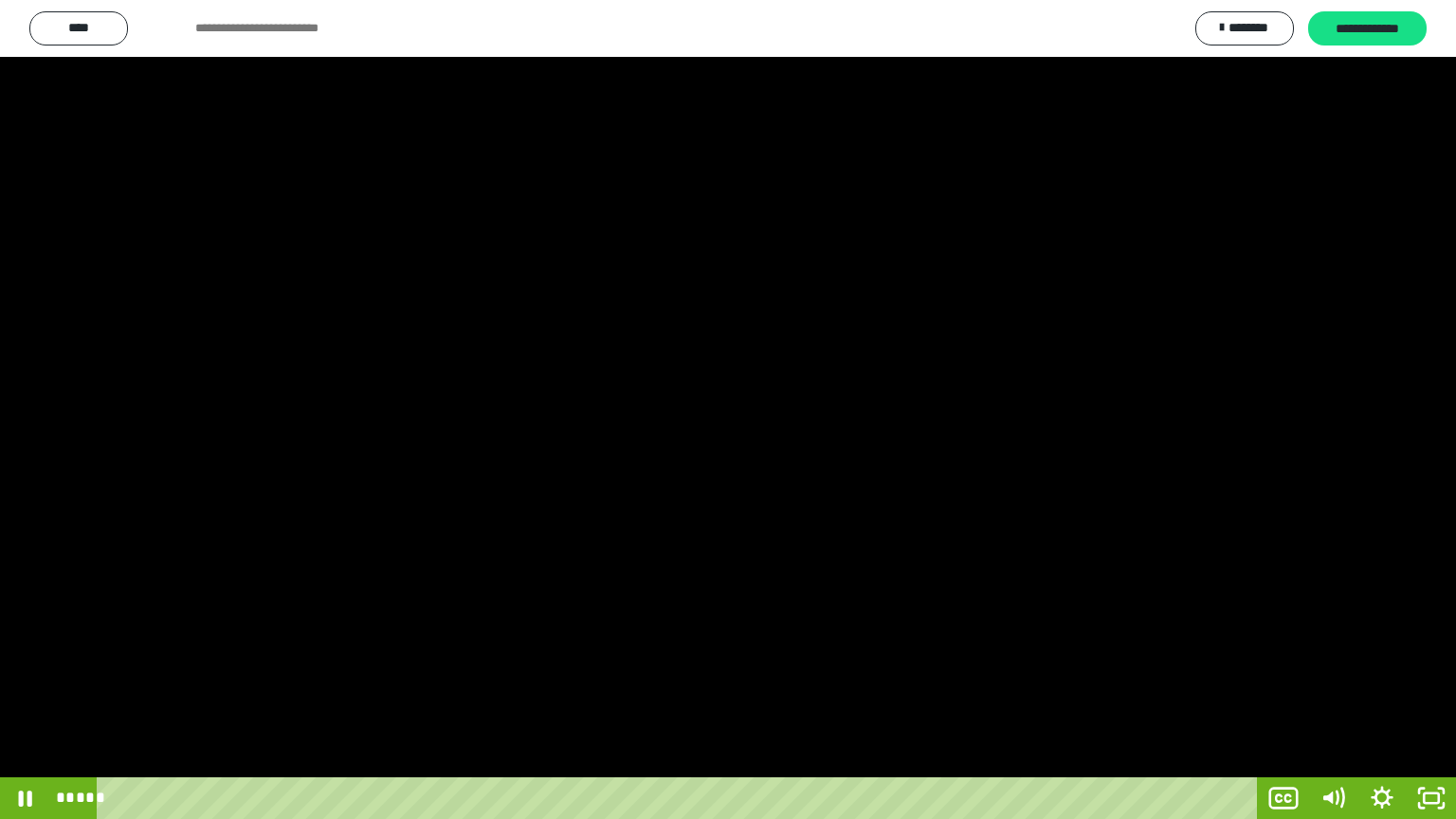 click at bounding box center [728, 410] 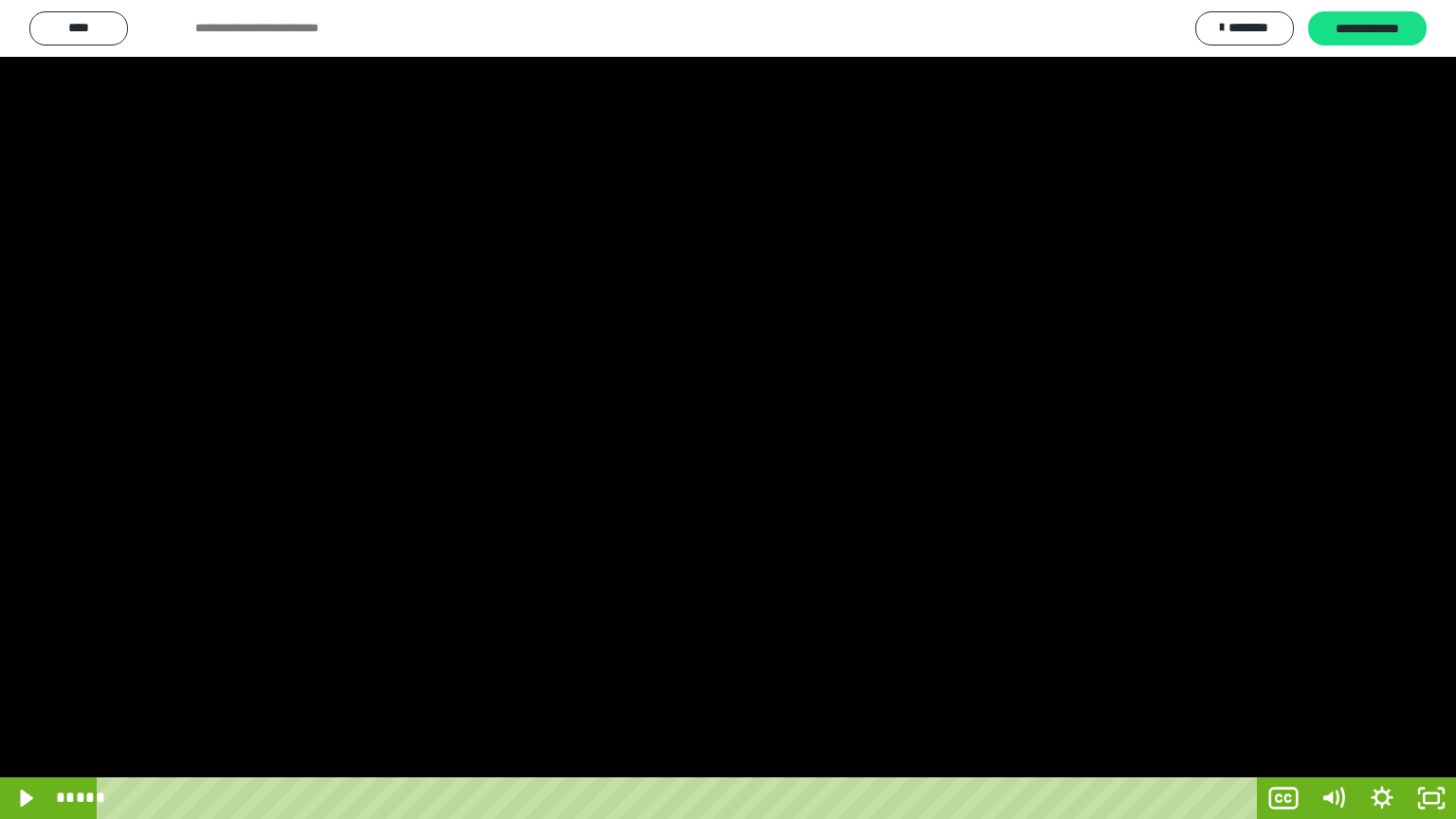 click at bounding box center (728, 410) 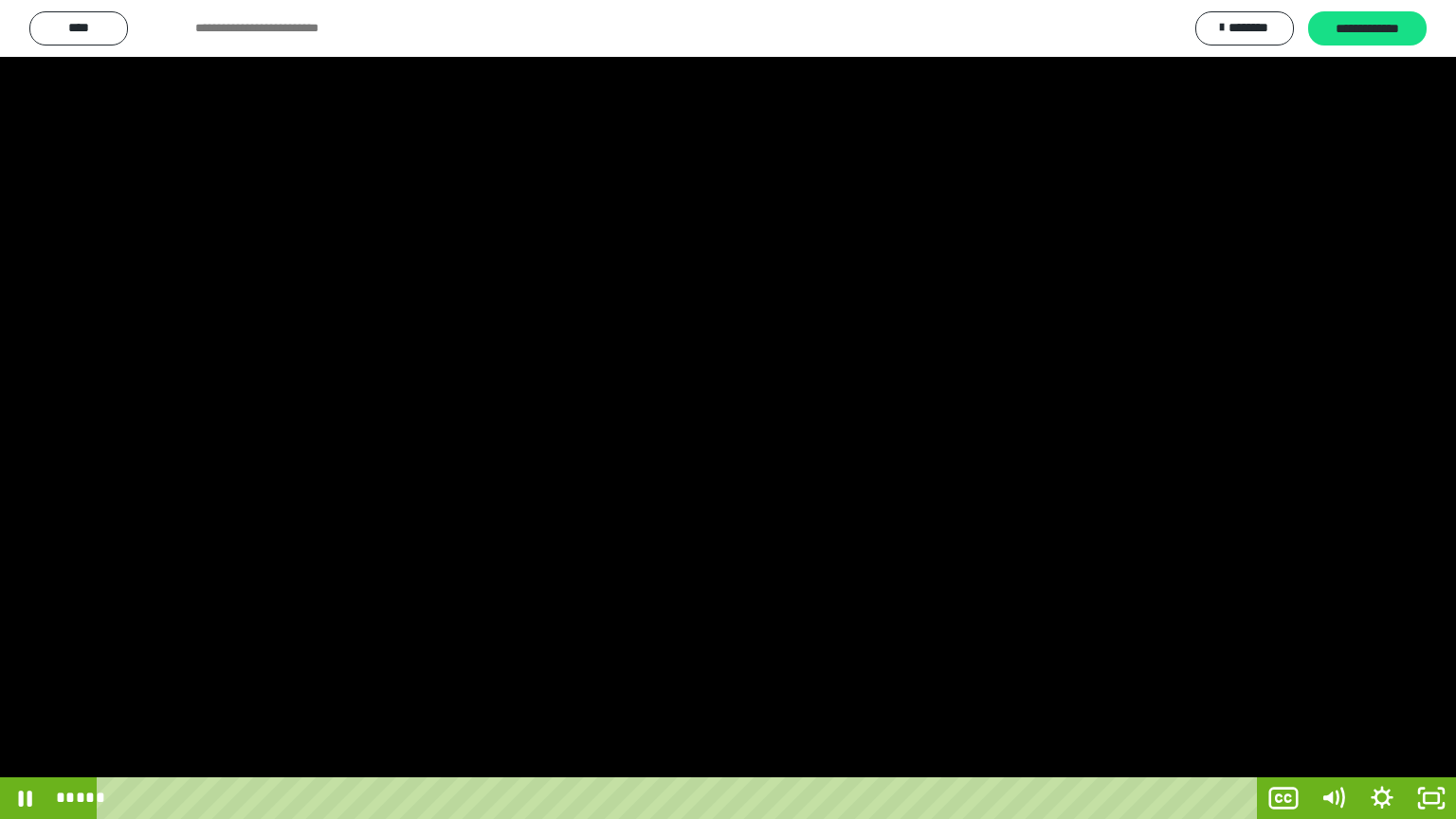 click at bounding box center (728, 410) 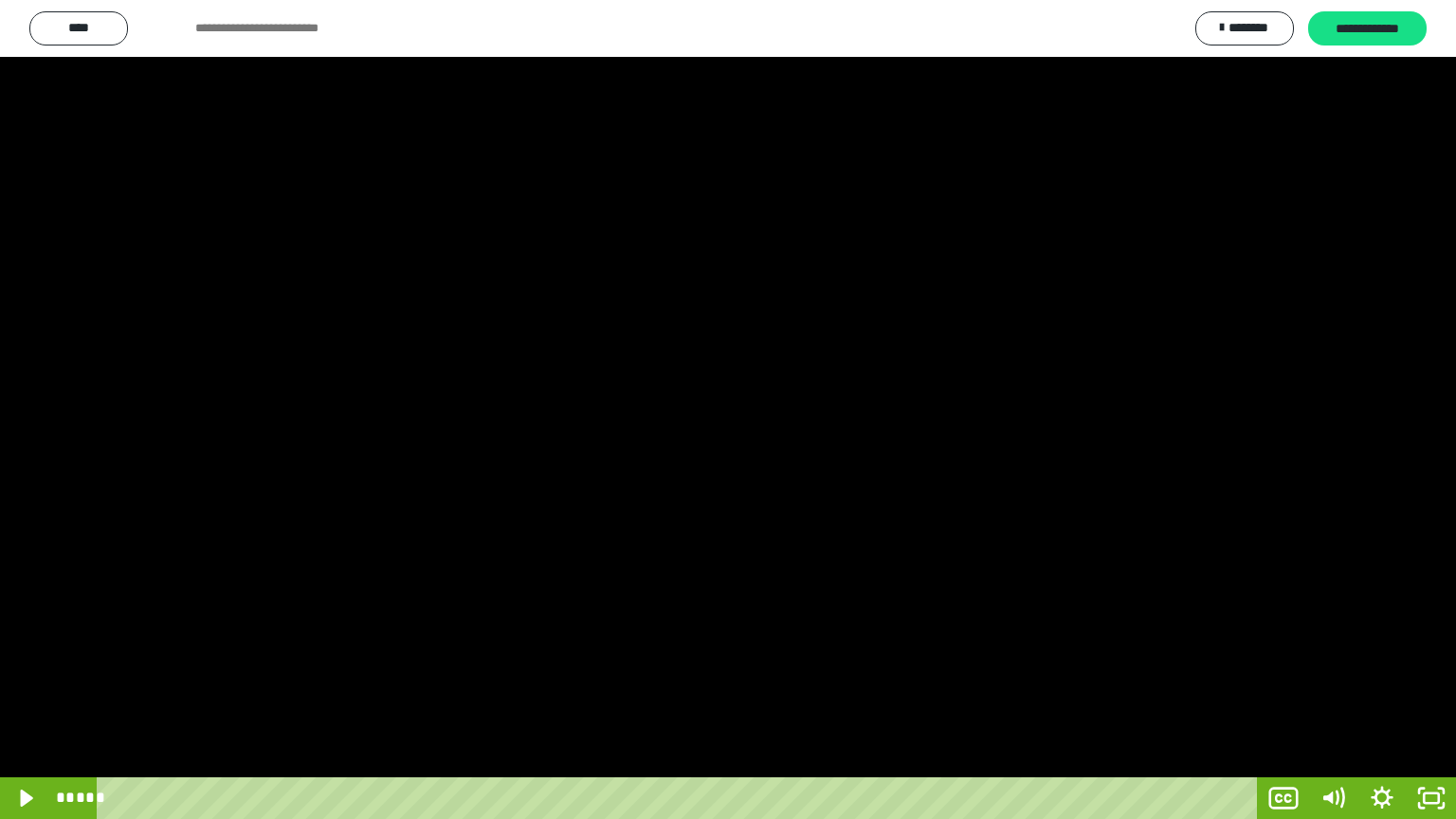 click at bounding box center [728, 410] 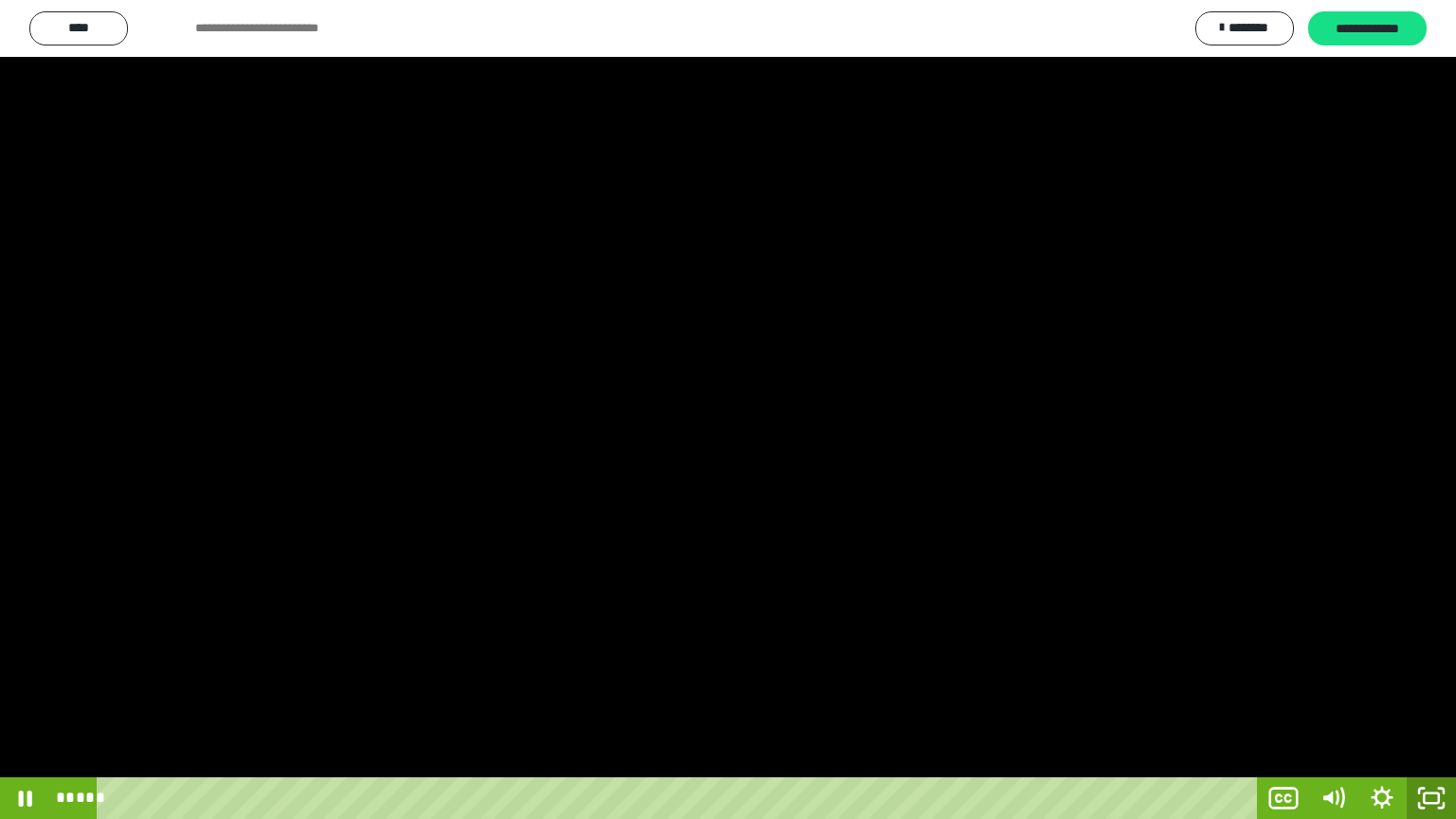 click 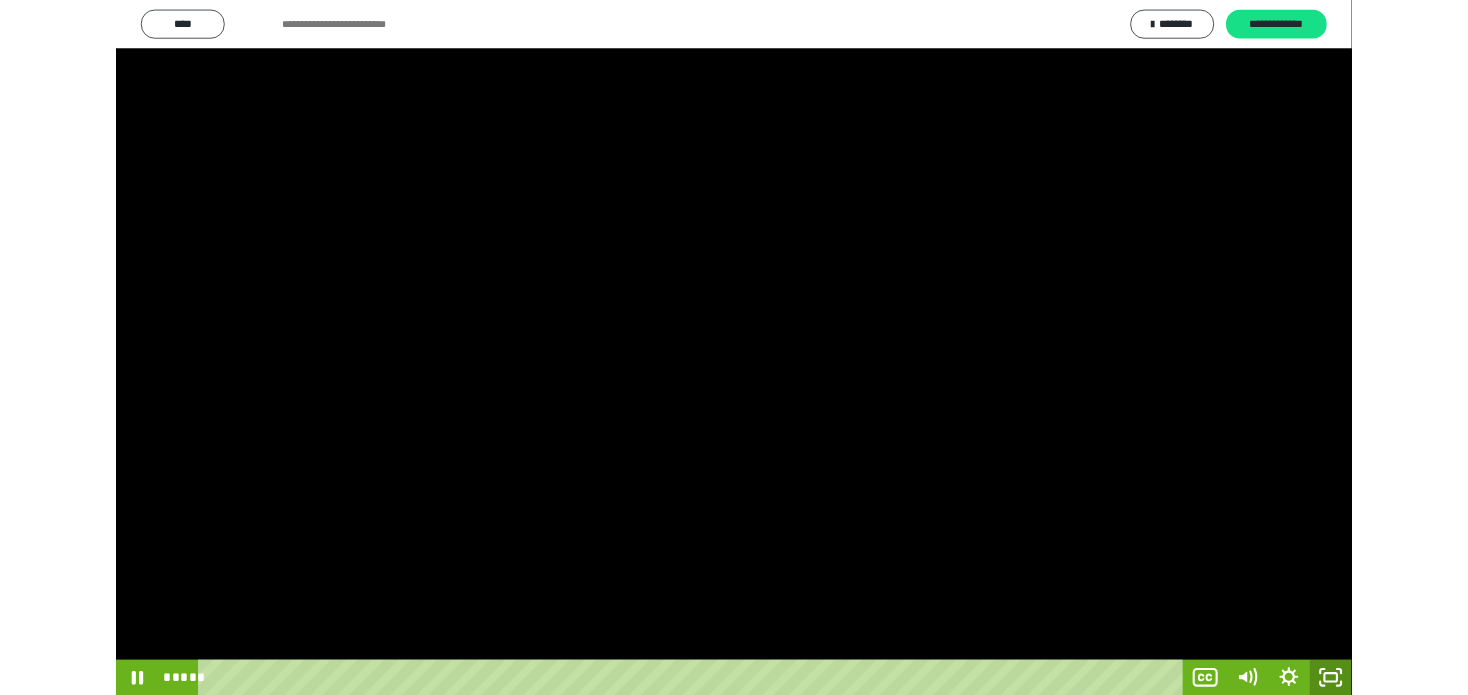 scroll, scrollTop: 3946, scrollLeft: 0, axis: vertical 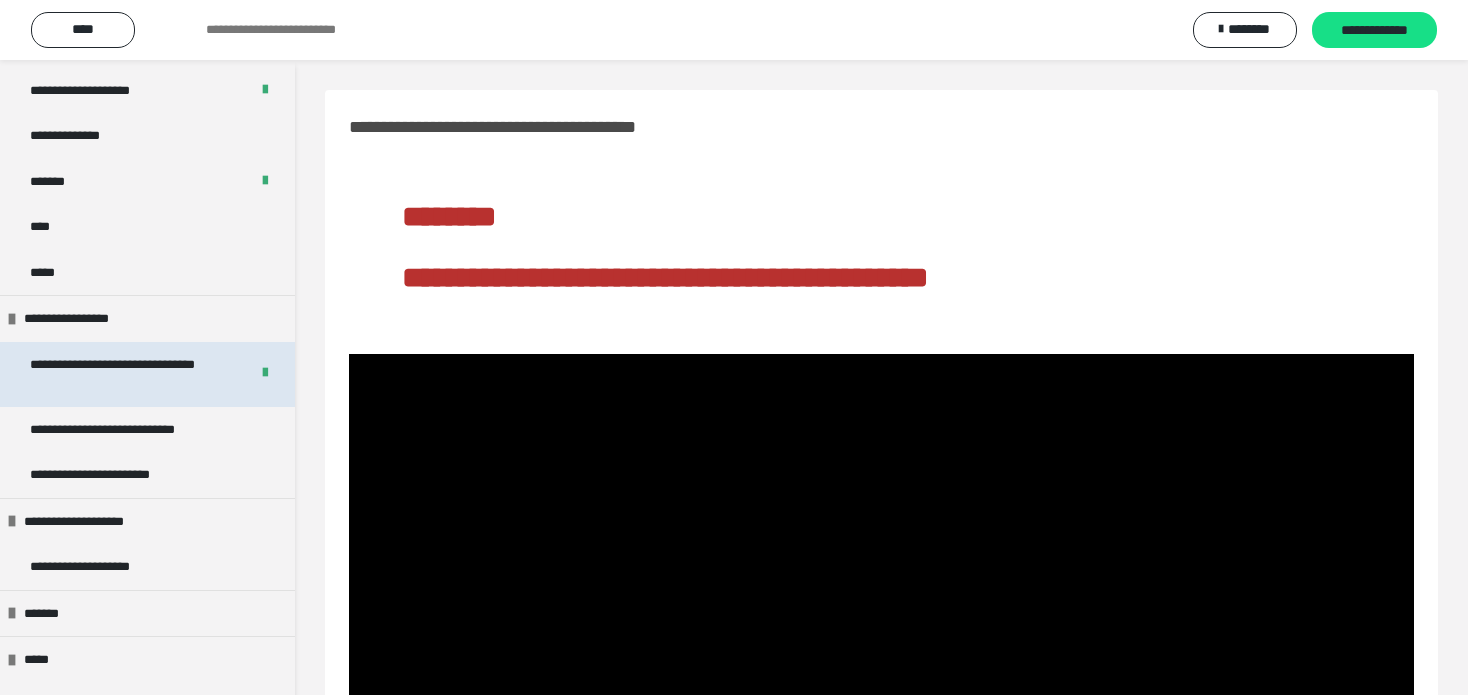 click on "**********" at bounding box center [102, 567] 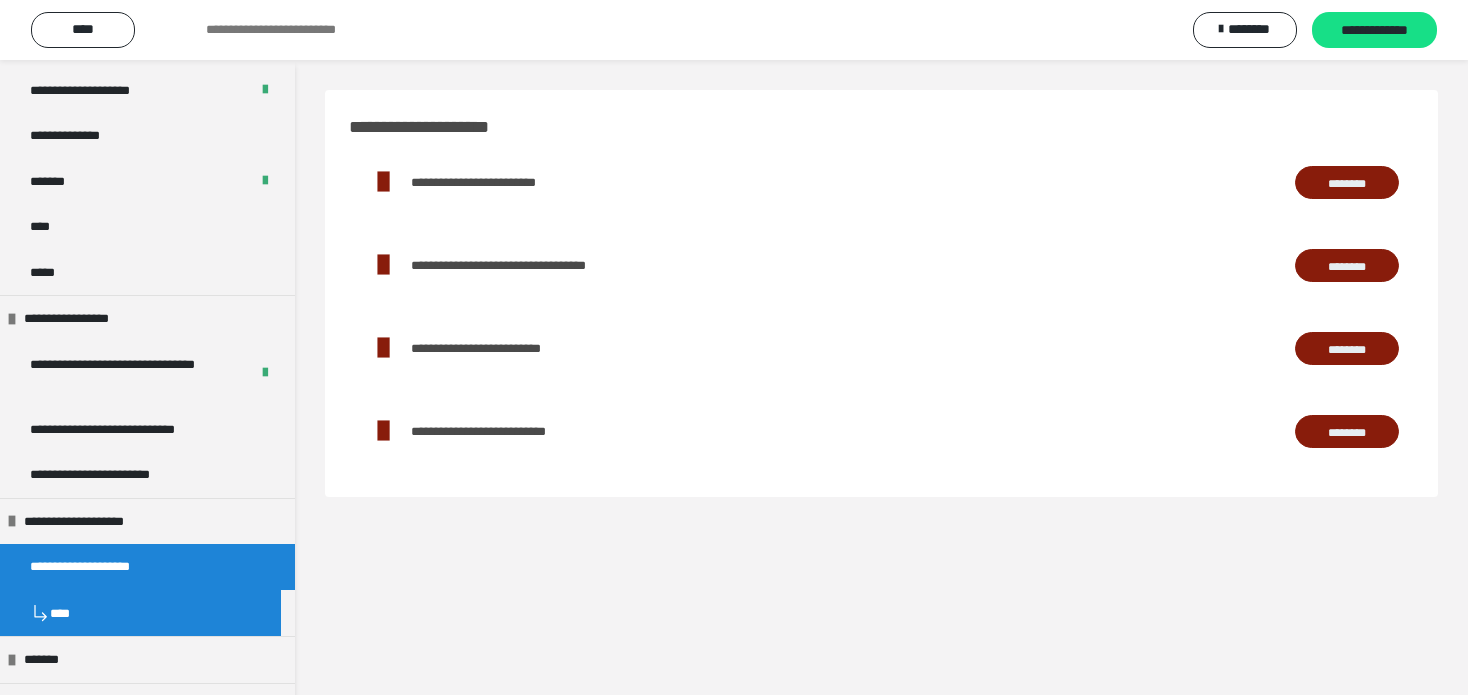 click on "********" at bounding box center (1347, 266) 